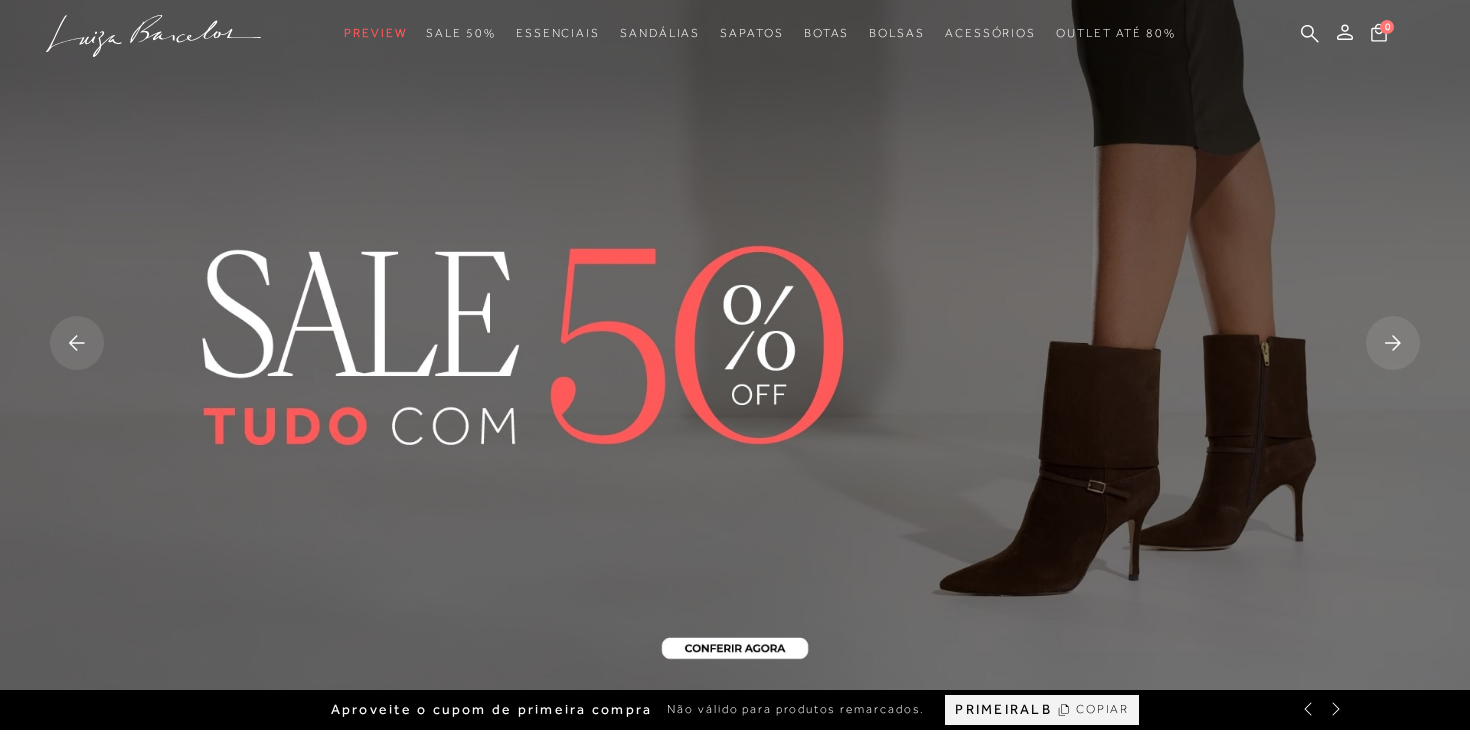 scroll, scrollTop: 0, scrollLeft: 0, axis: both 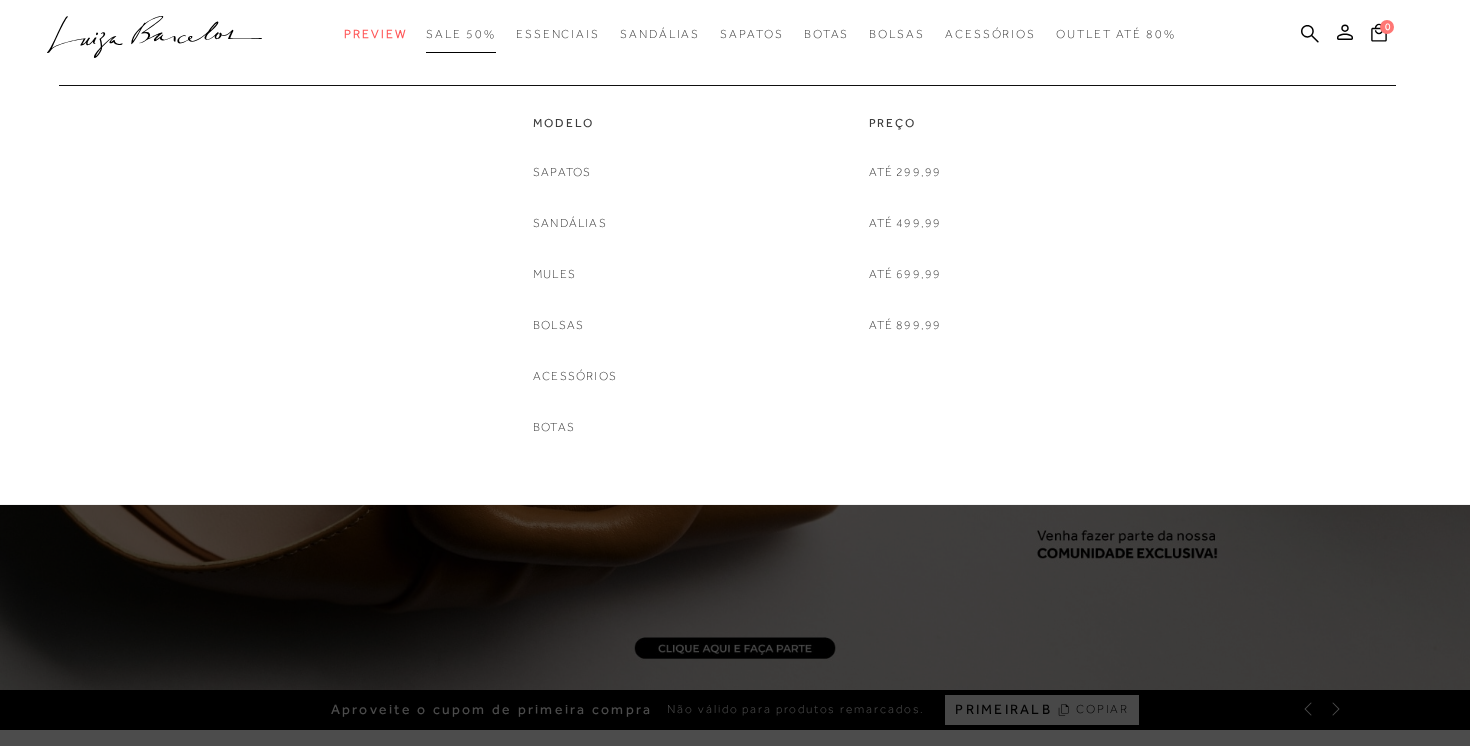 click on "SALE 50%" at bounding box center [460, 34] 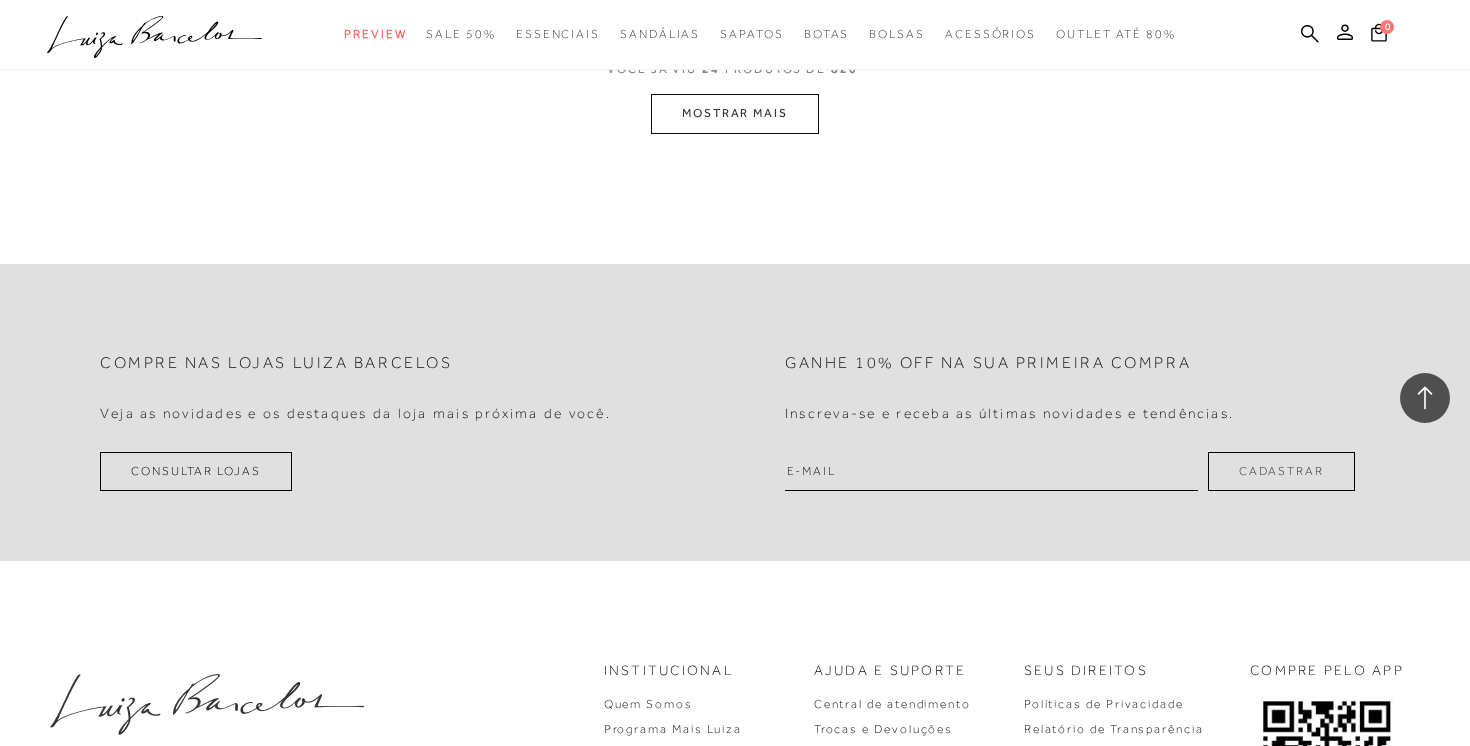scroll, scrollTop: 4382, scrollLeft: 0, axis: vertical 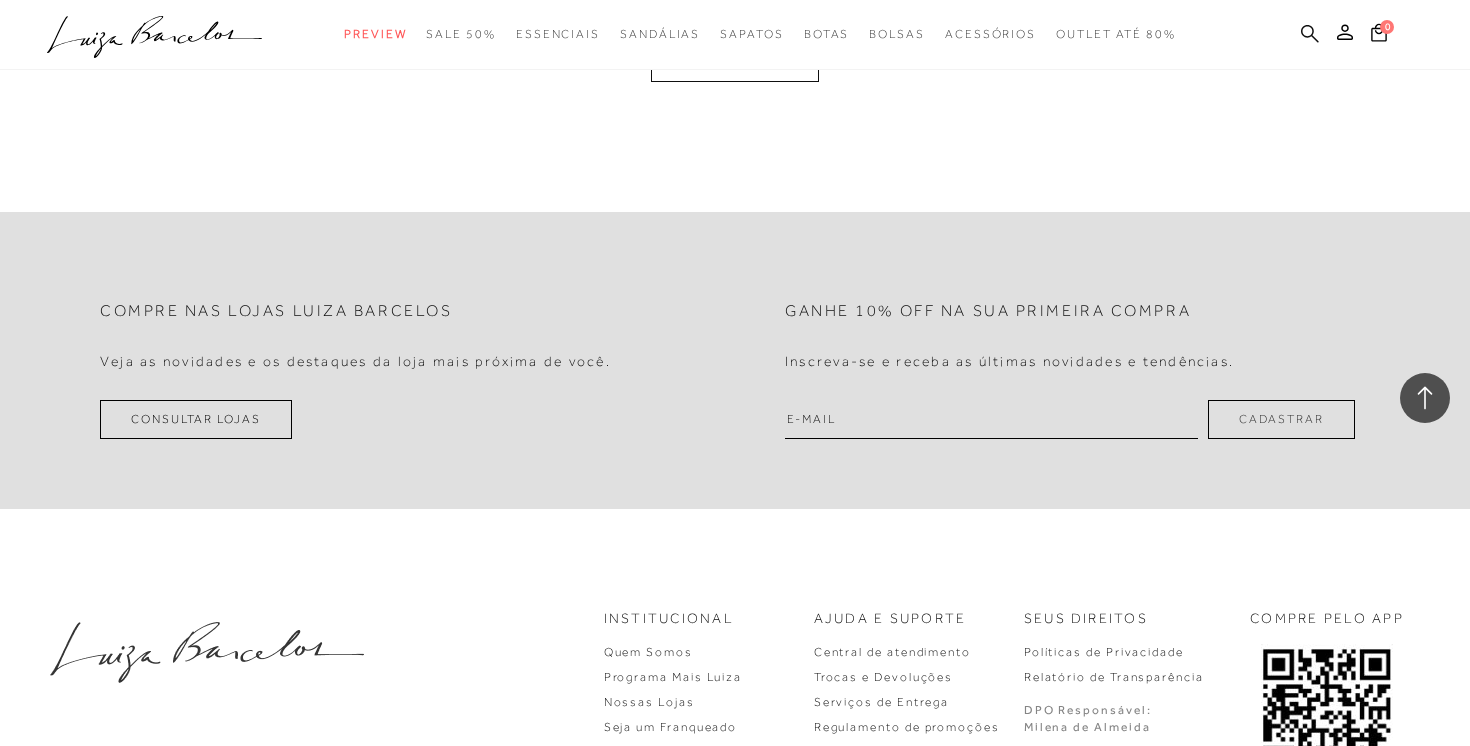 click on "categoryHeader
.a{fill-rule:evenodd;}
Preview
Sandálias Mules" at bounding box center [735, -4353] 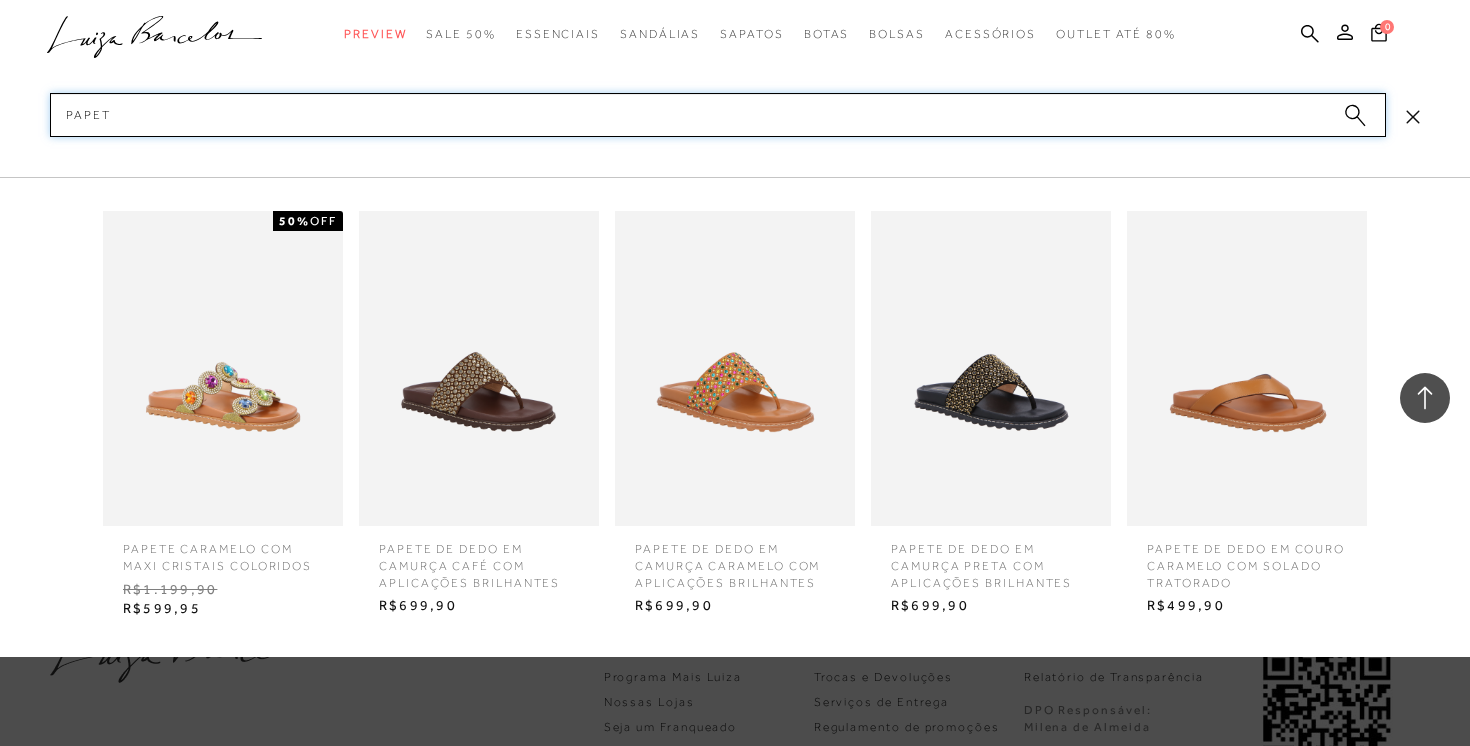 type on "PAPETE" 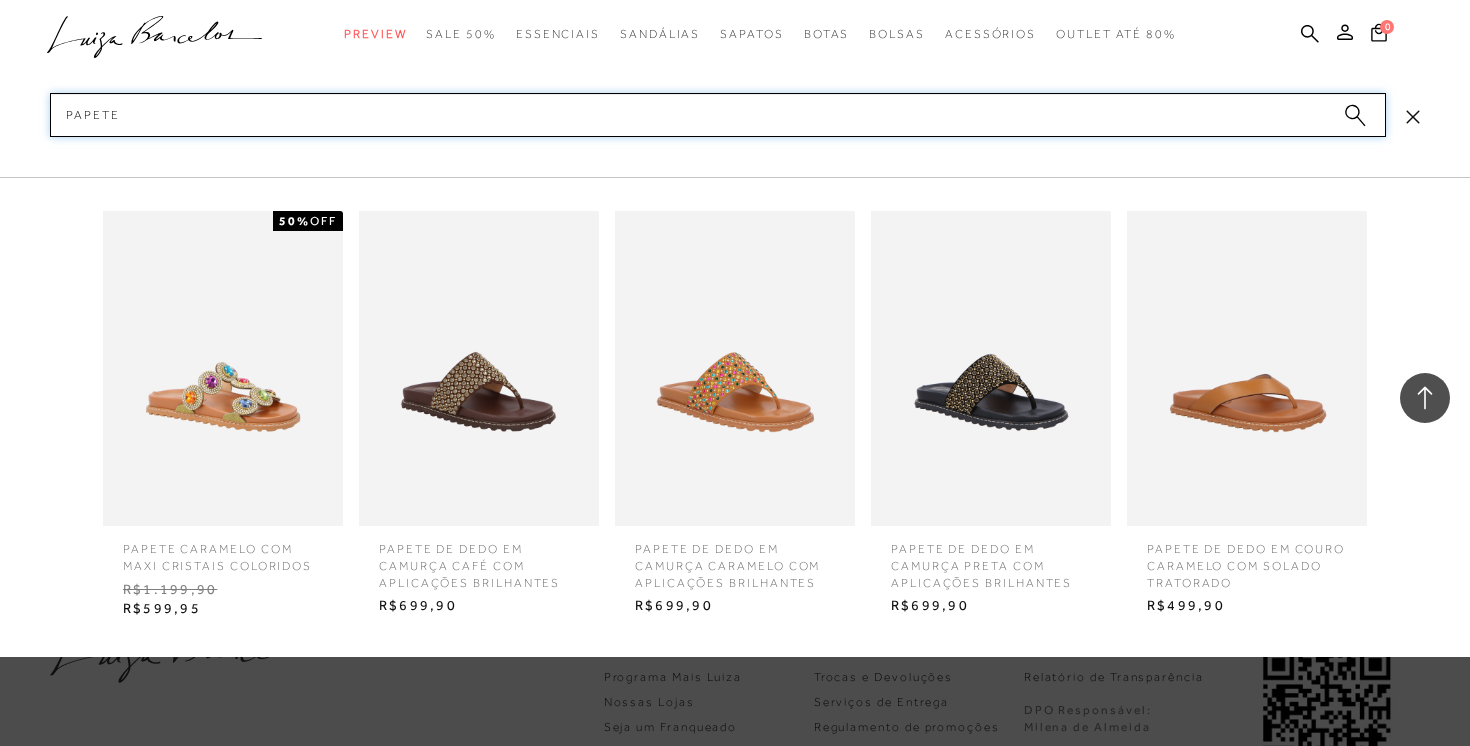 type 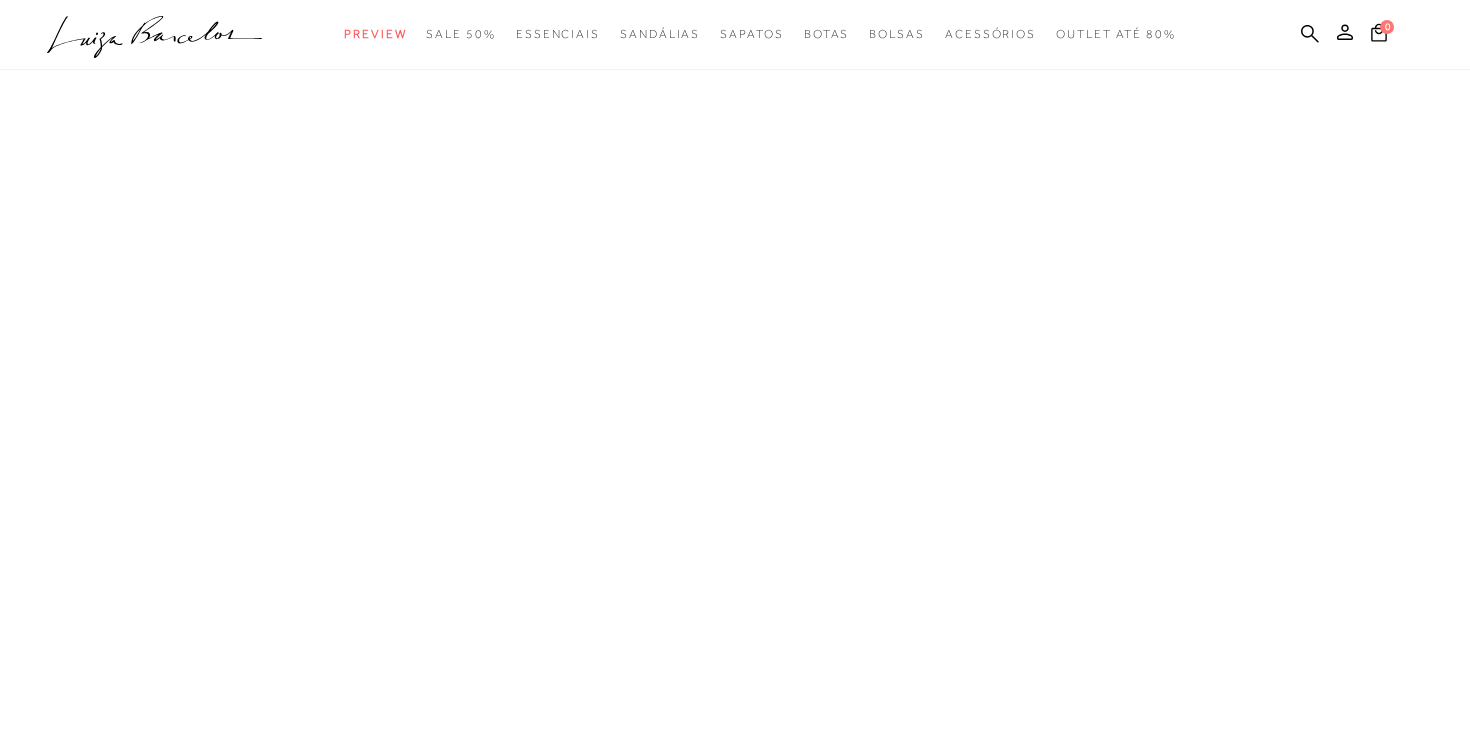 scroll, scrollTop: 0, scrollLeft: 0, axis: both 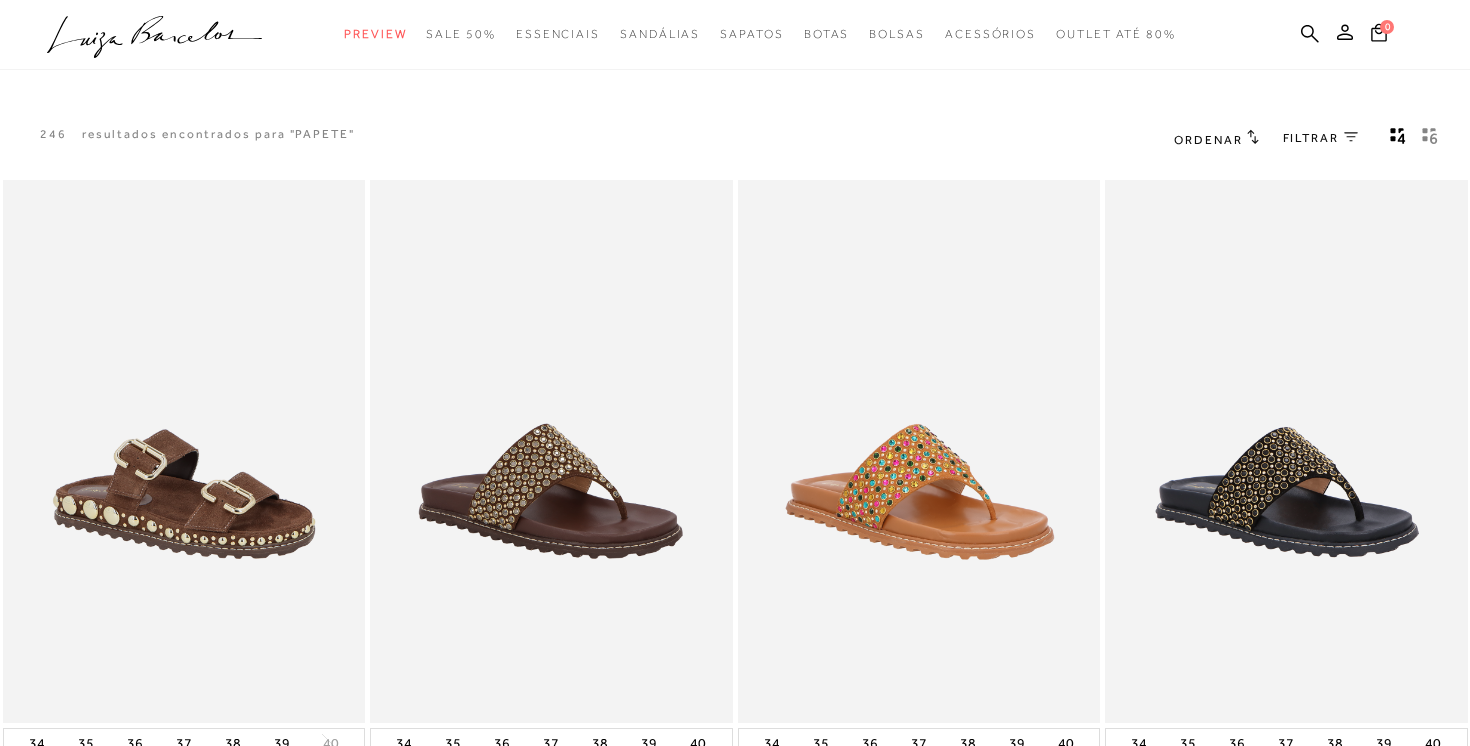 click on "Ordenar" at bounding box center (1216, 139) 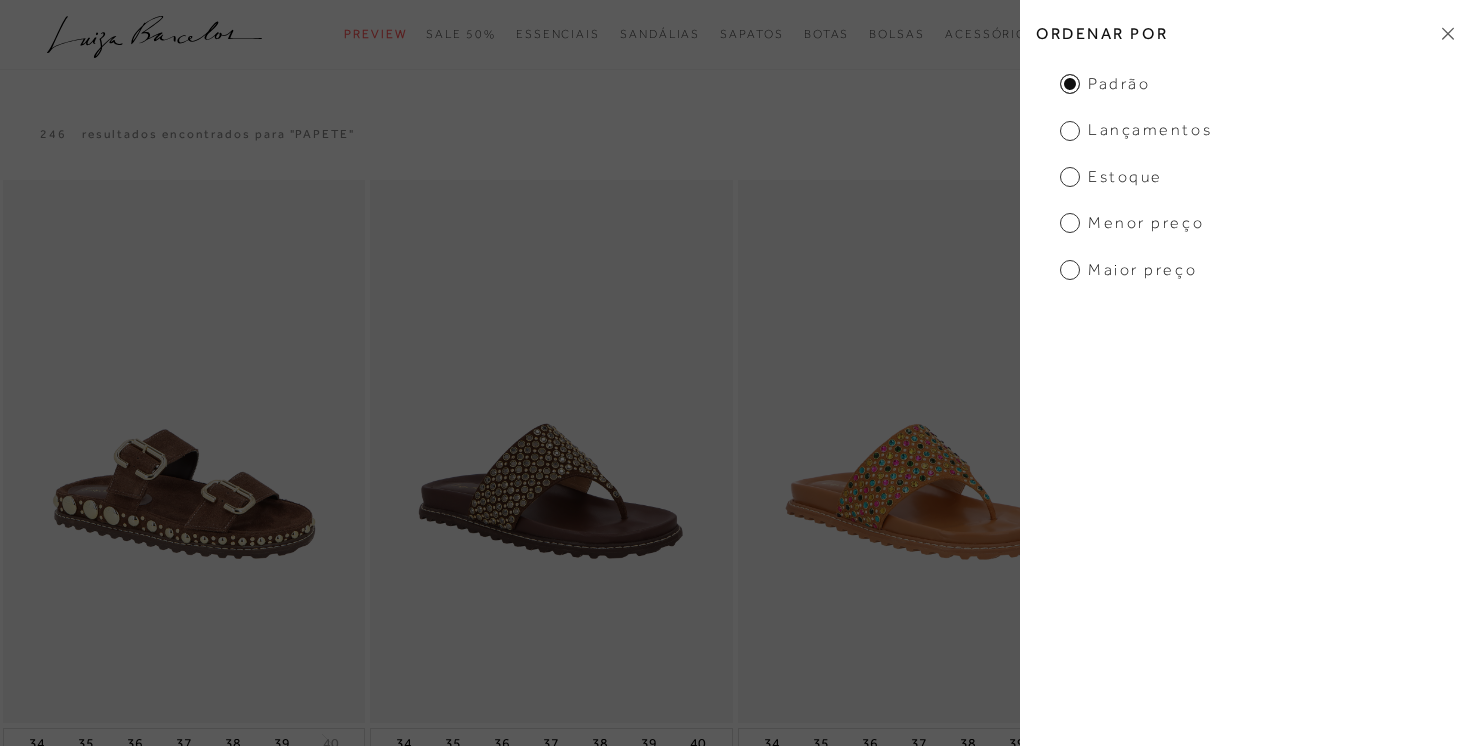 click on "Menor Preço" at bounding box center (1132, 223) 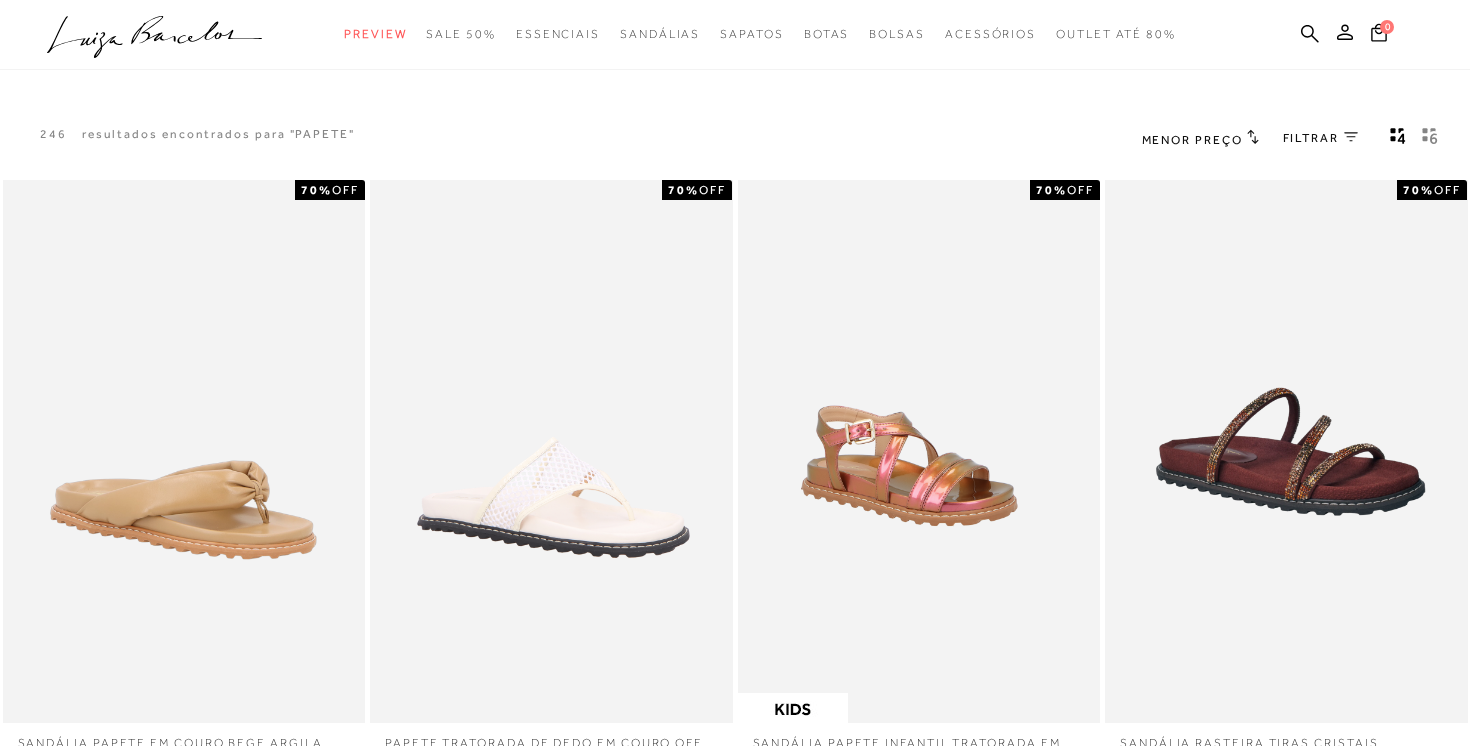 click on "FILTRAR" at bounding box center (1311, 138) 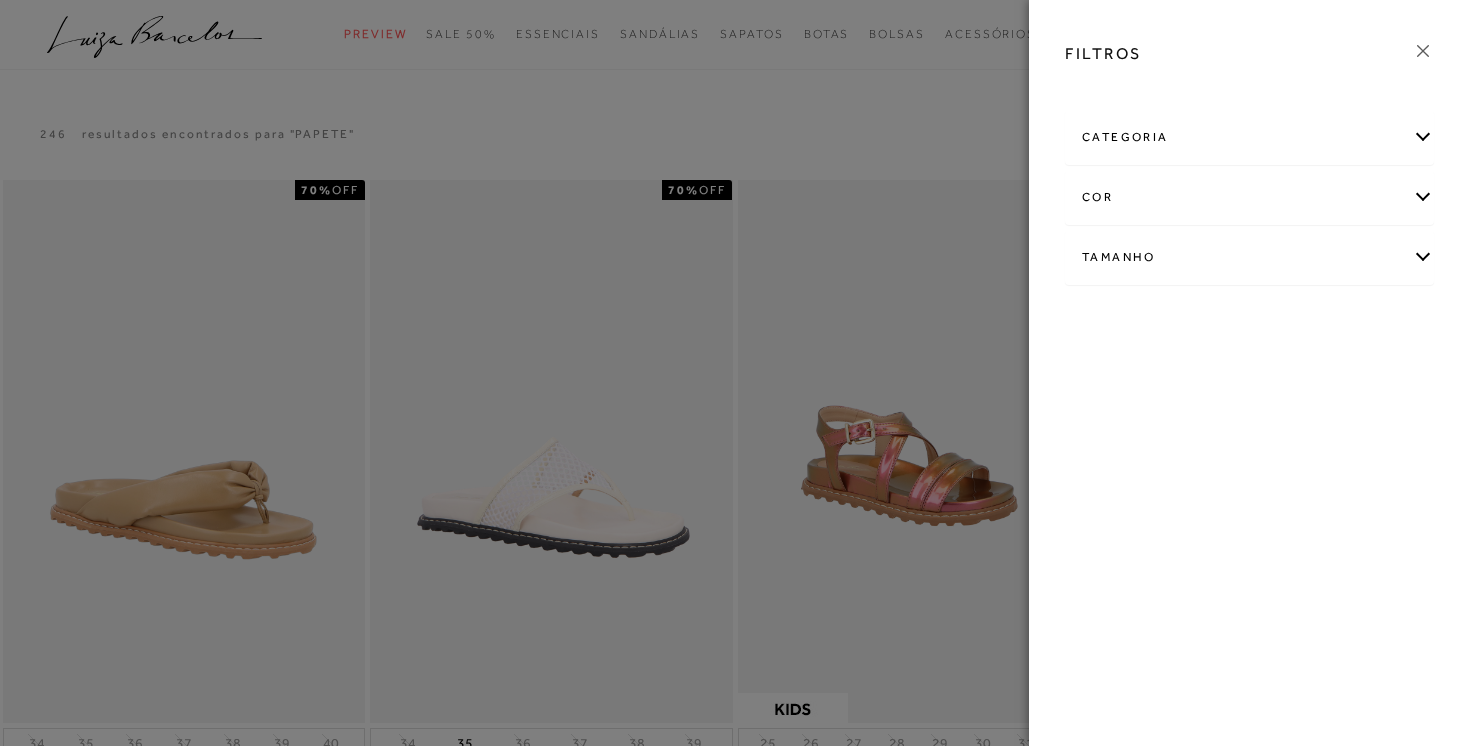 click on "Tamanho" at bounding box center (1249, 257) 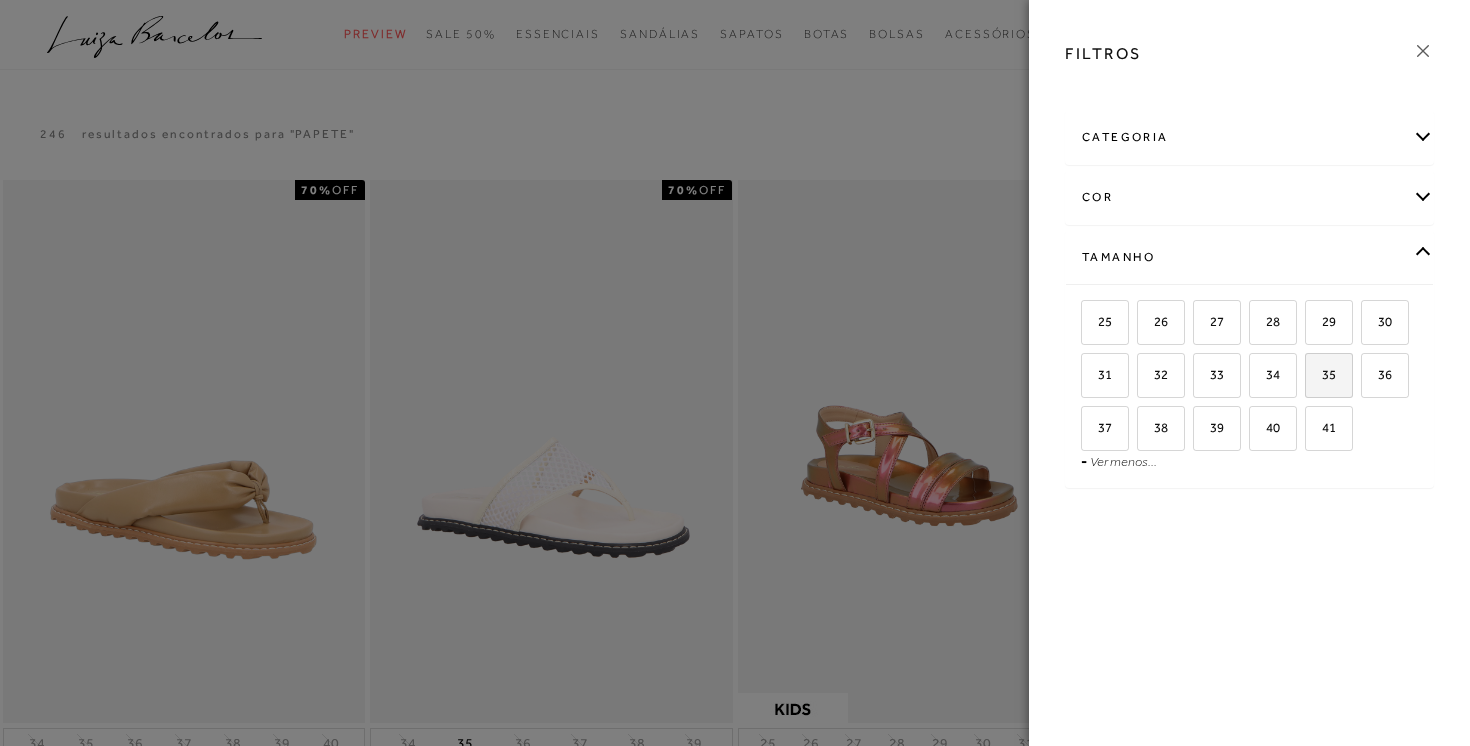 click on "35" at bounding box center [1312, 378] 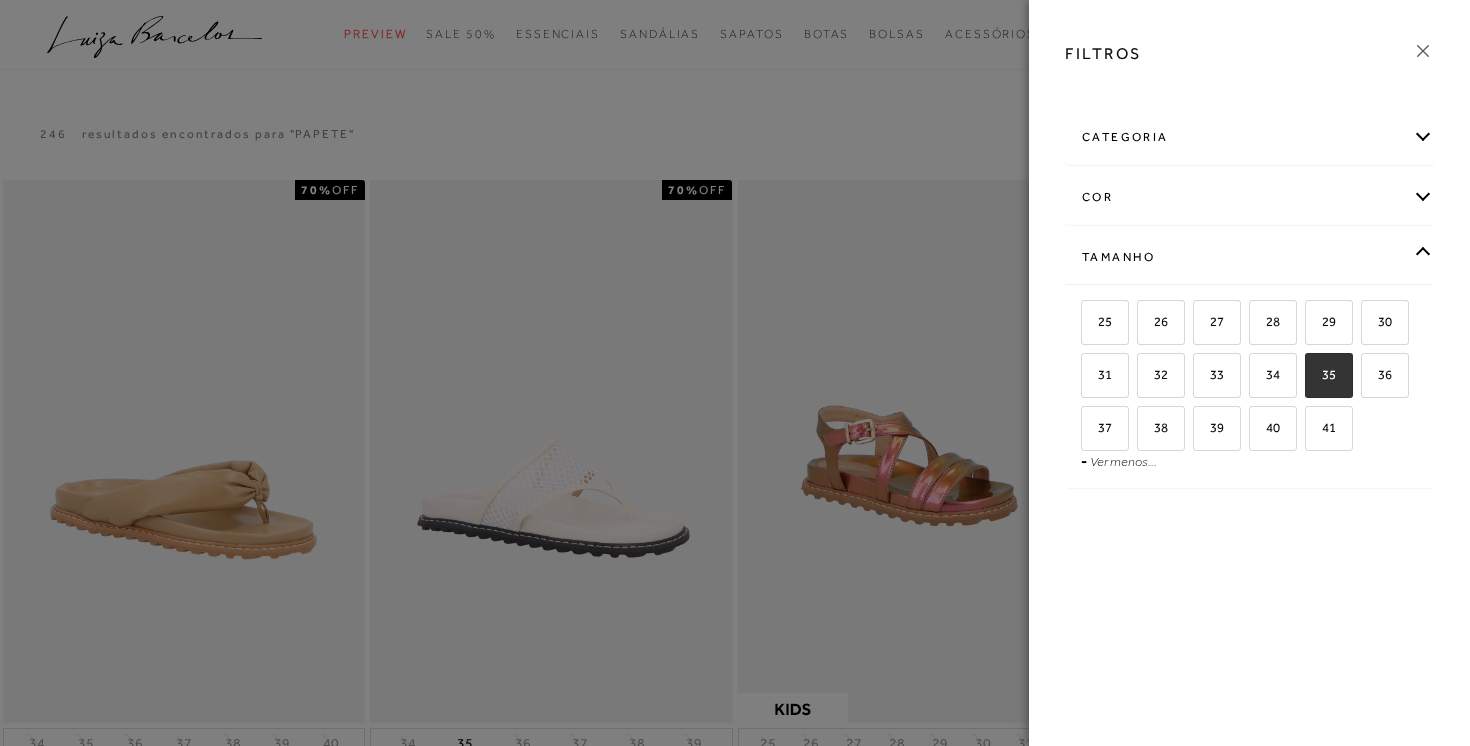 checkbox on "true" 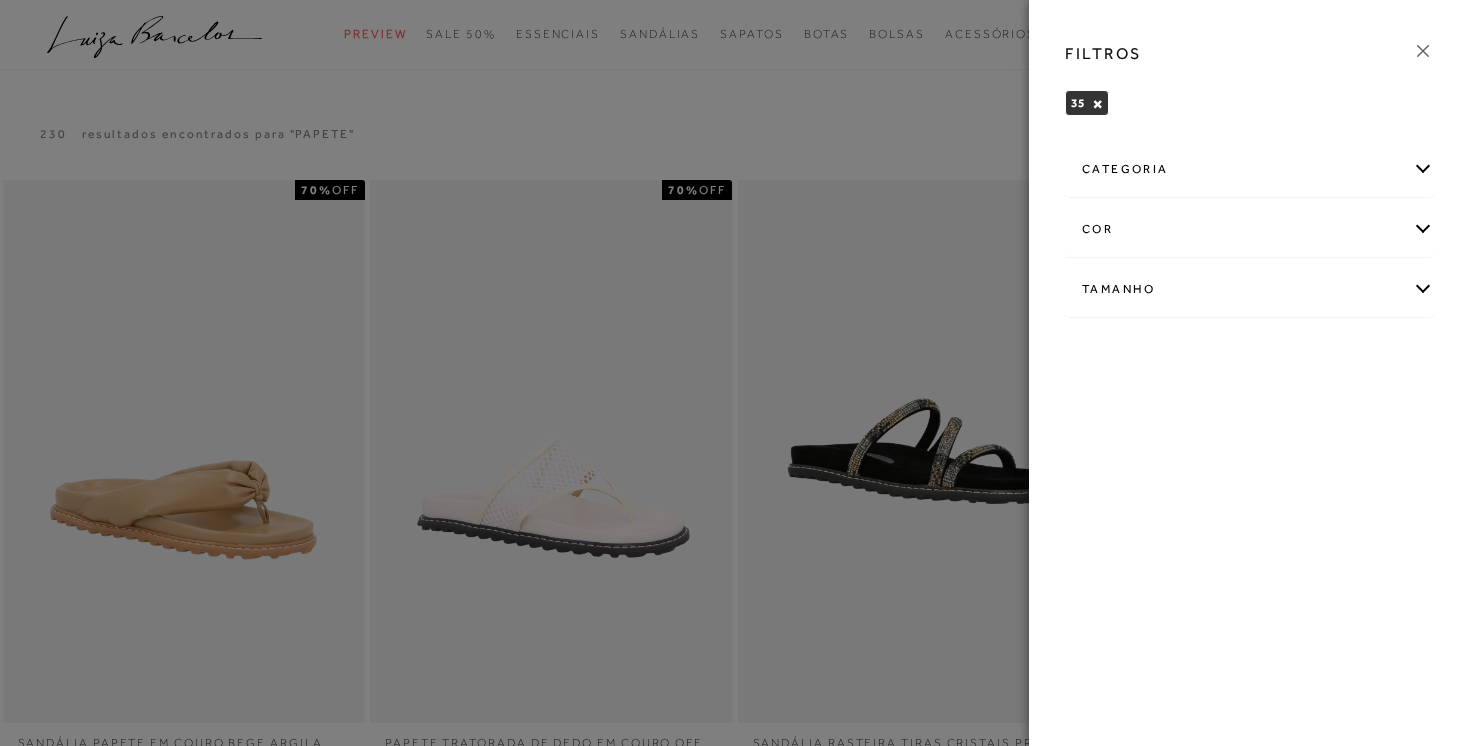 click at bounding box center (735, 373) 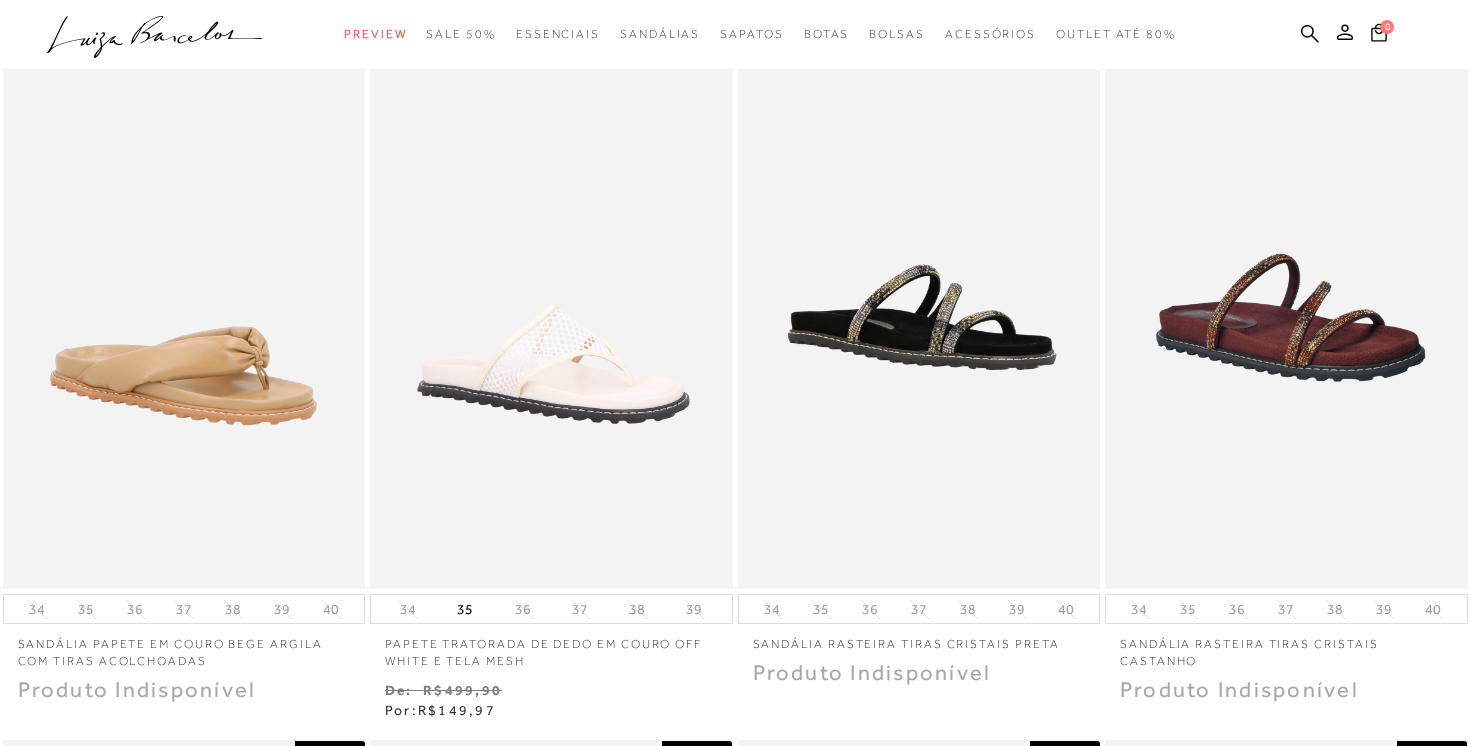scroll, scrollTop: 0, scrollLeft: 0, axis: both 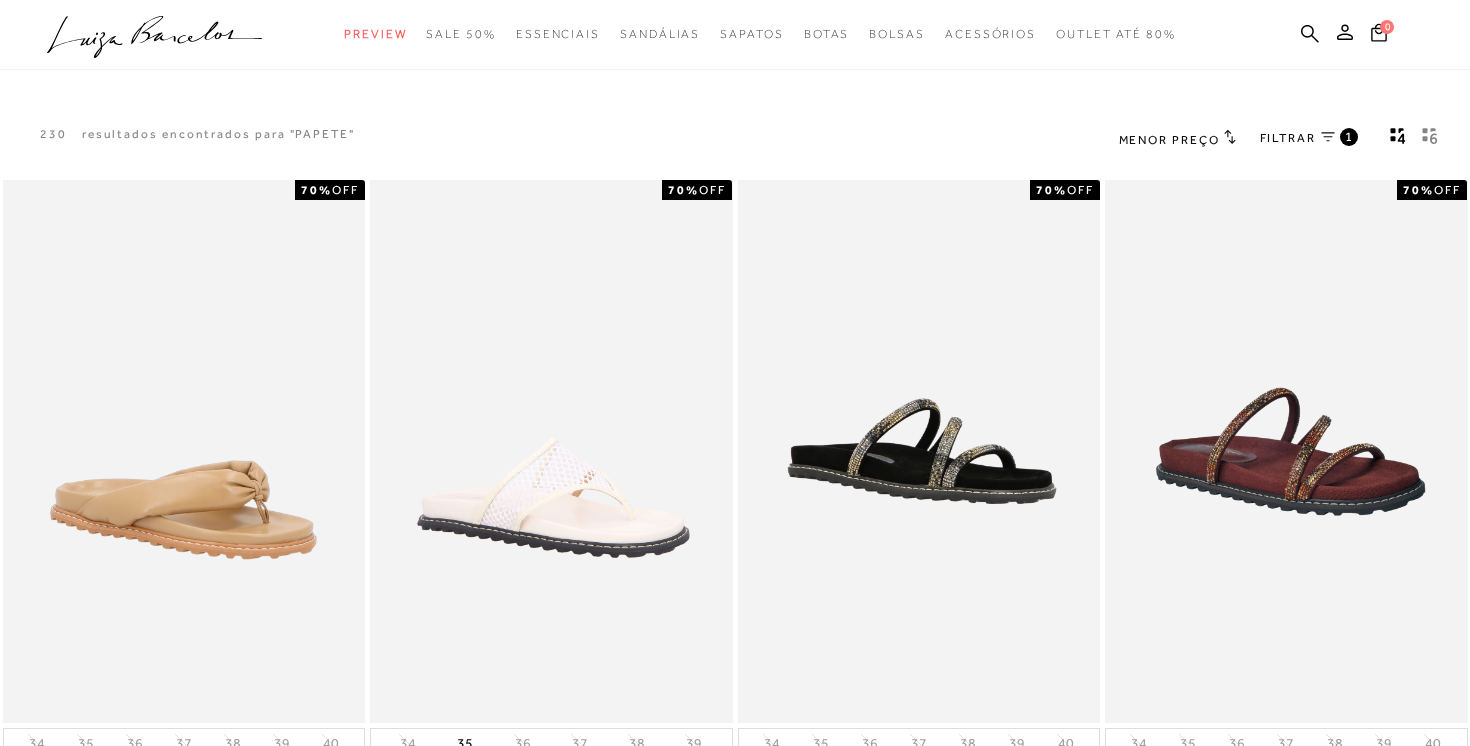 click on "FILTRAR
1" at bounding box center [1309, 139] 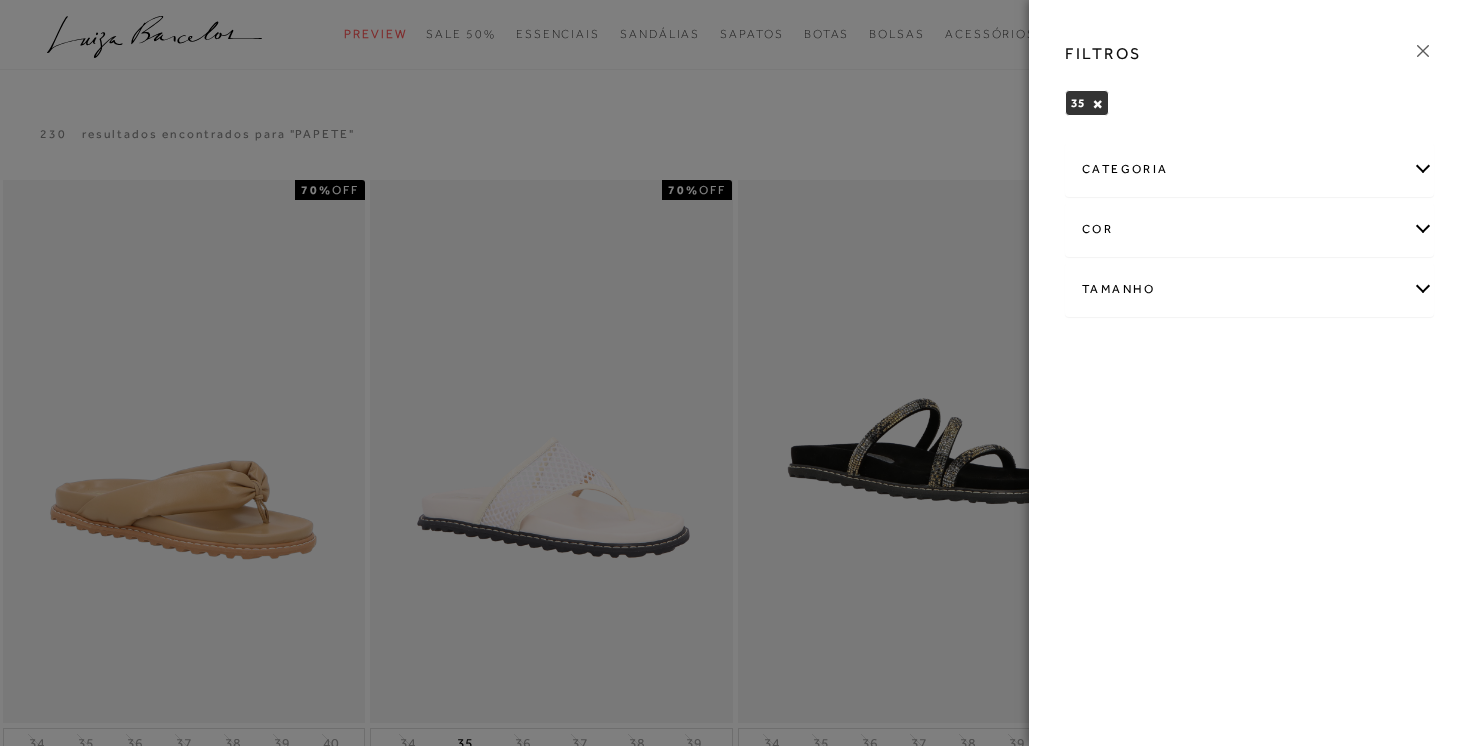 click at bounding box center (735, 373) 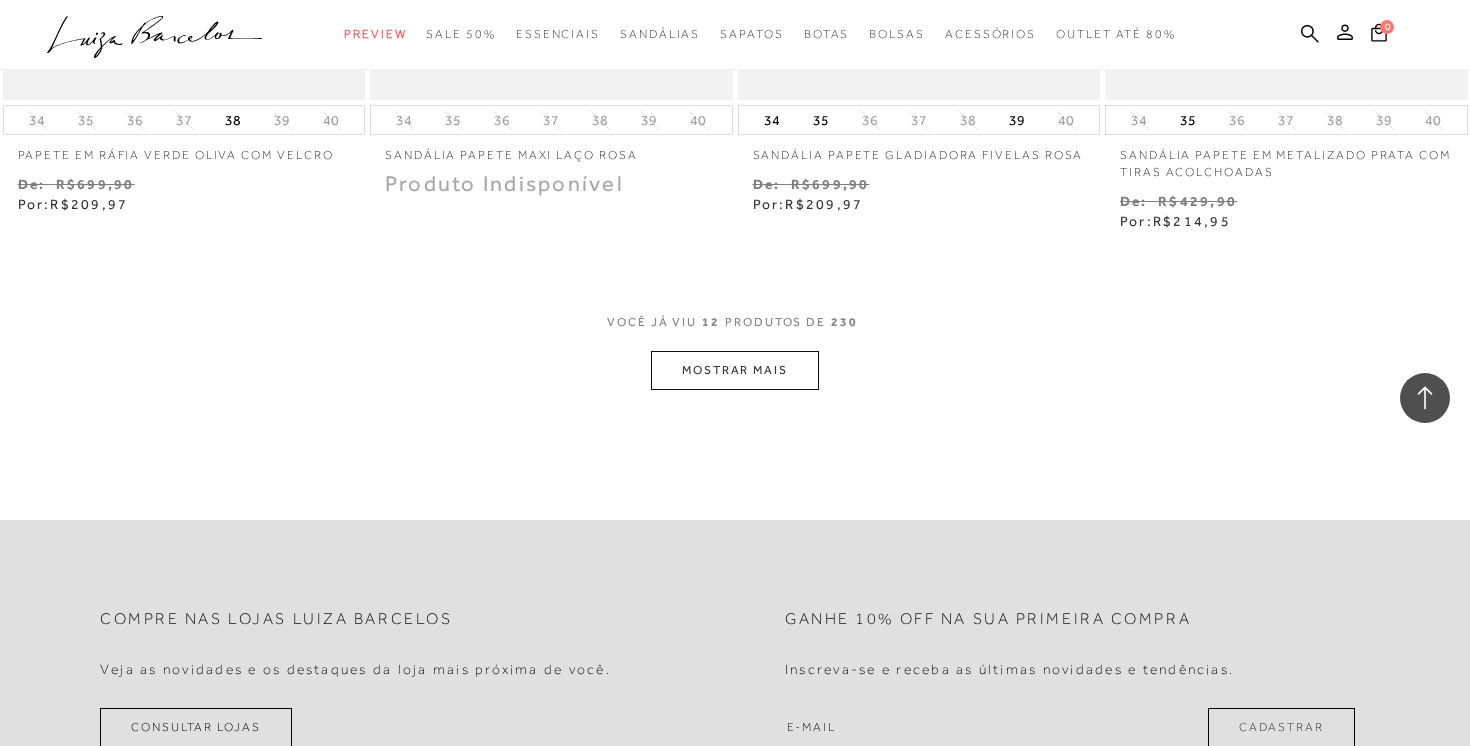 scroll, scrollTop: 2001, scrollLeft: 0, axis: vertical 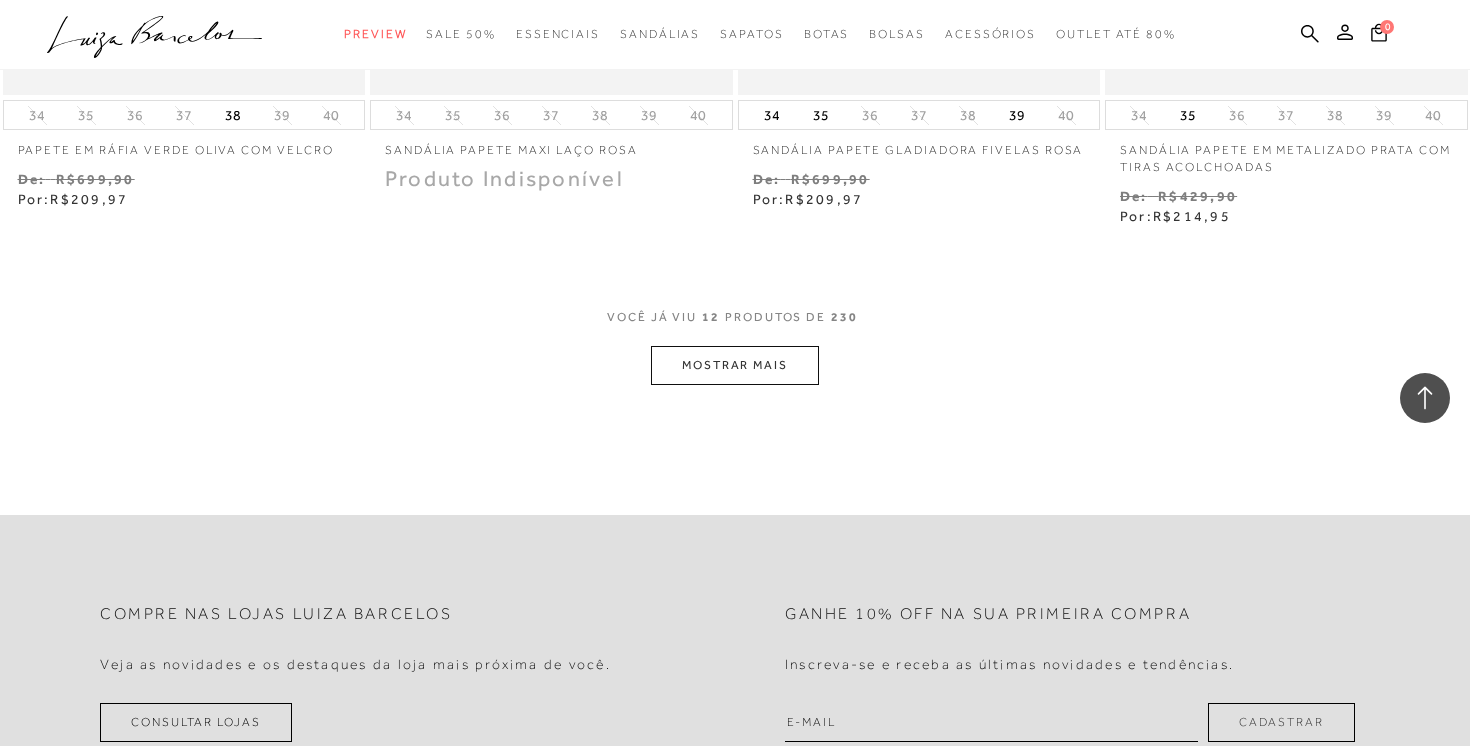 click on "MOSTRAR MAIS" at bounding box center (735, 365) 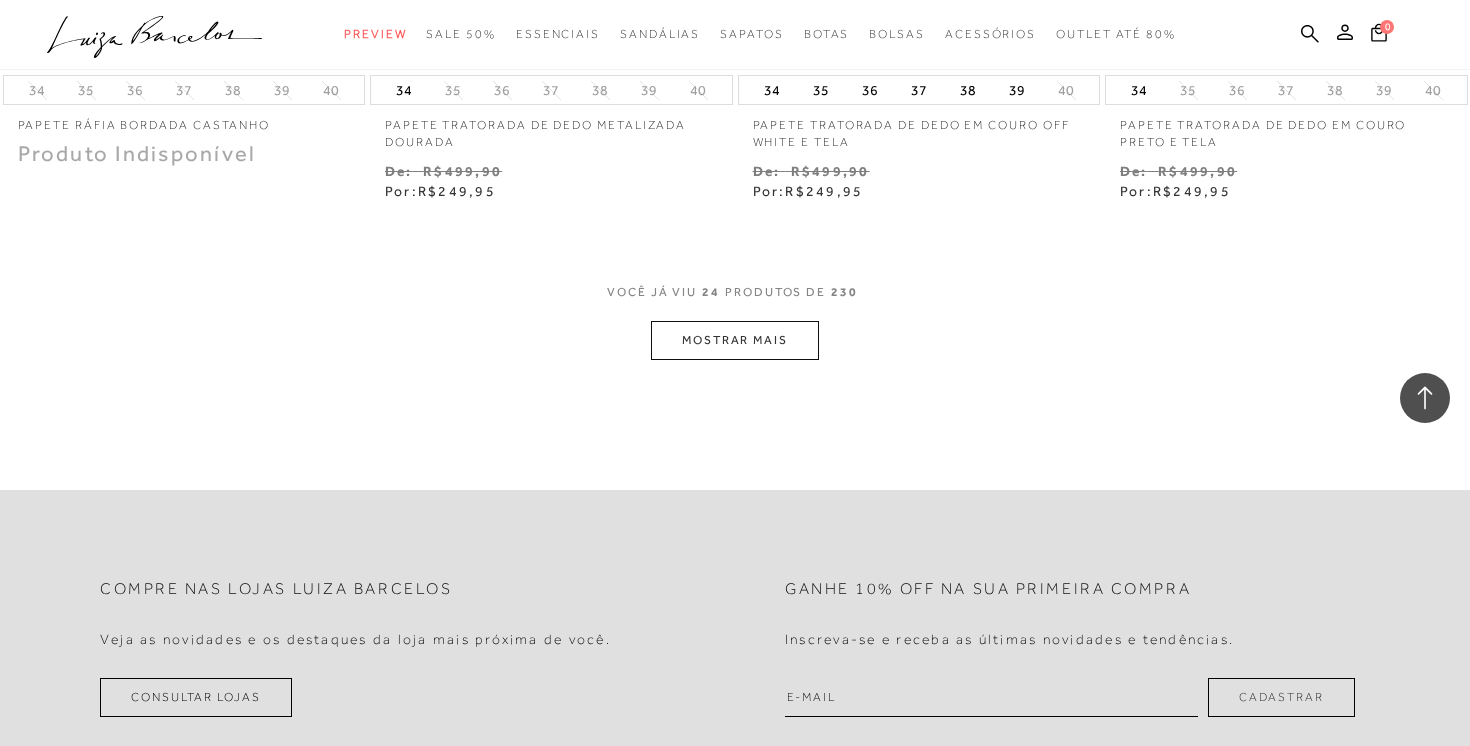 scroll, scrollTop: 4096, scrollLeft: 0, axis: vertical 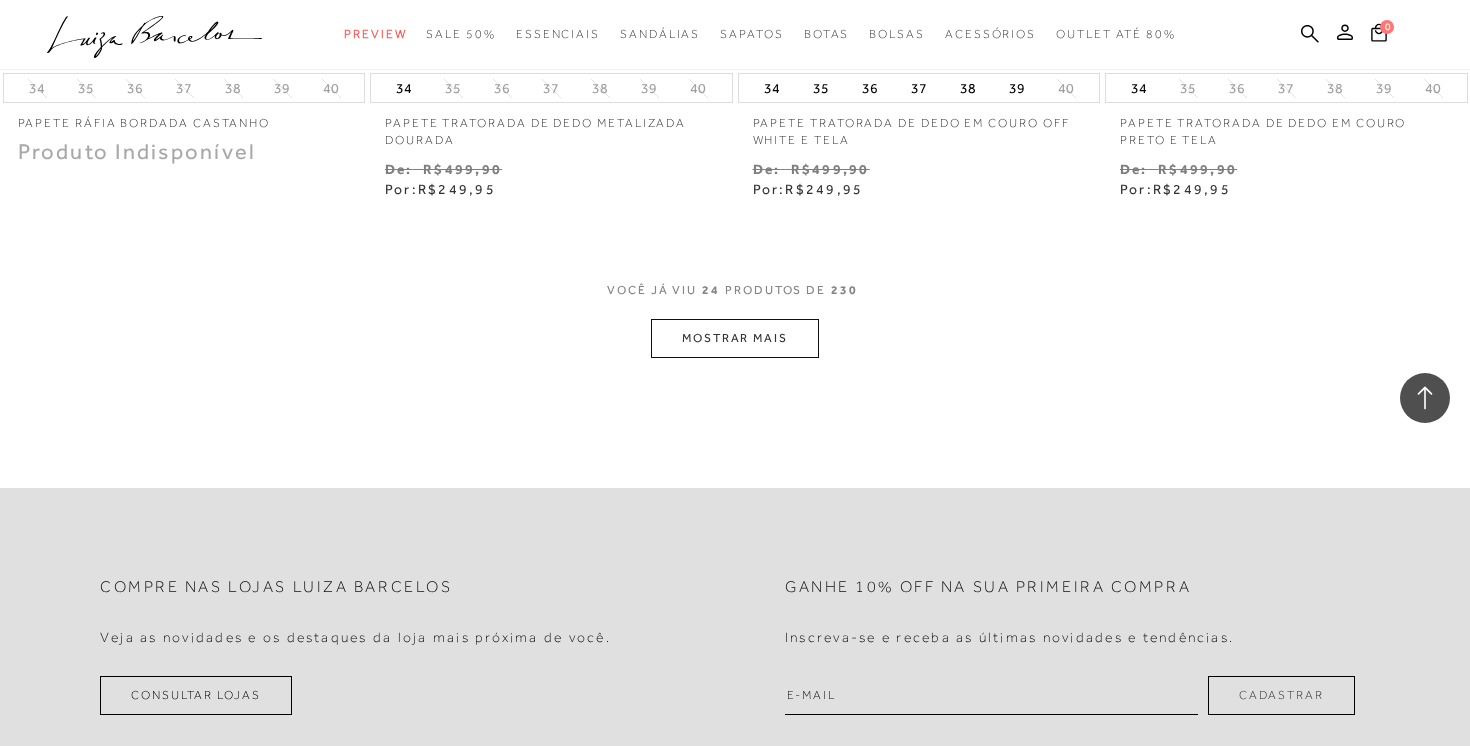 click on "MOSTRAR MAIS" at bounding box center [735, 338] 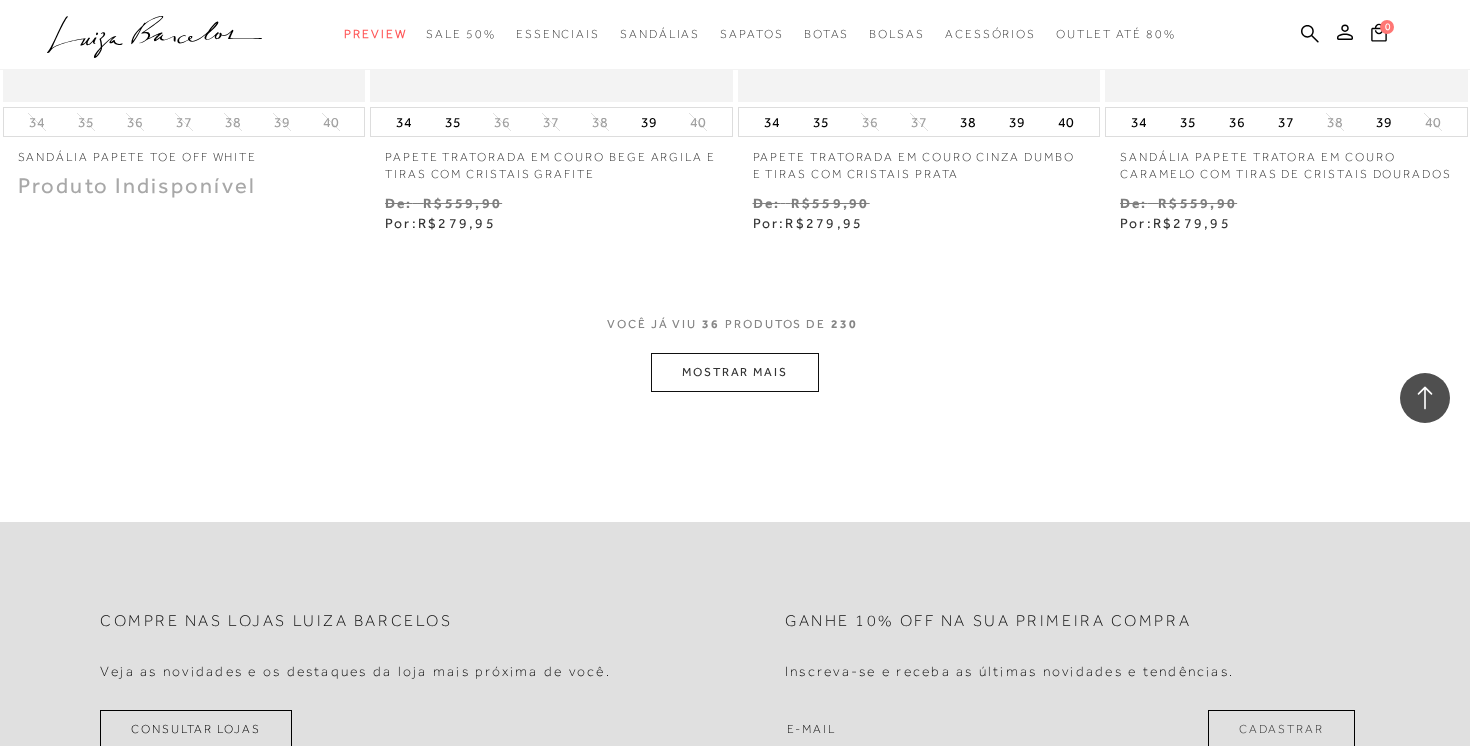 scroll, scrollTop: 6166, scrollLeft: 0, axis: vertical 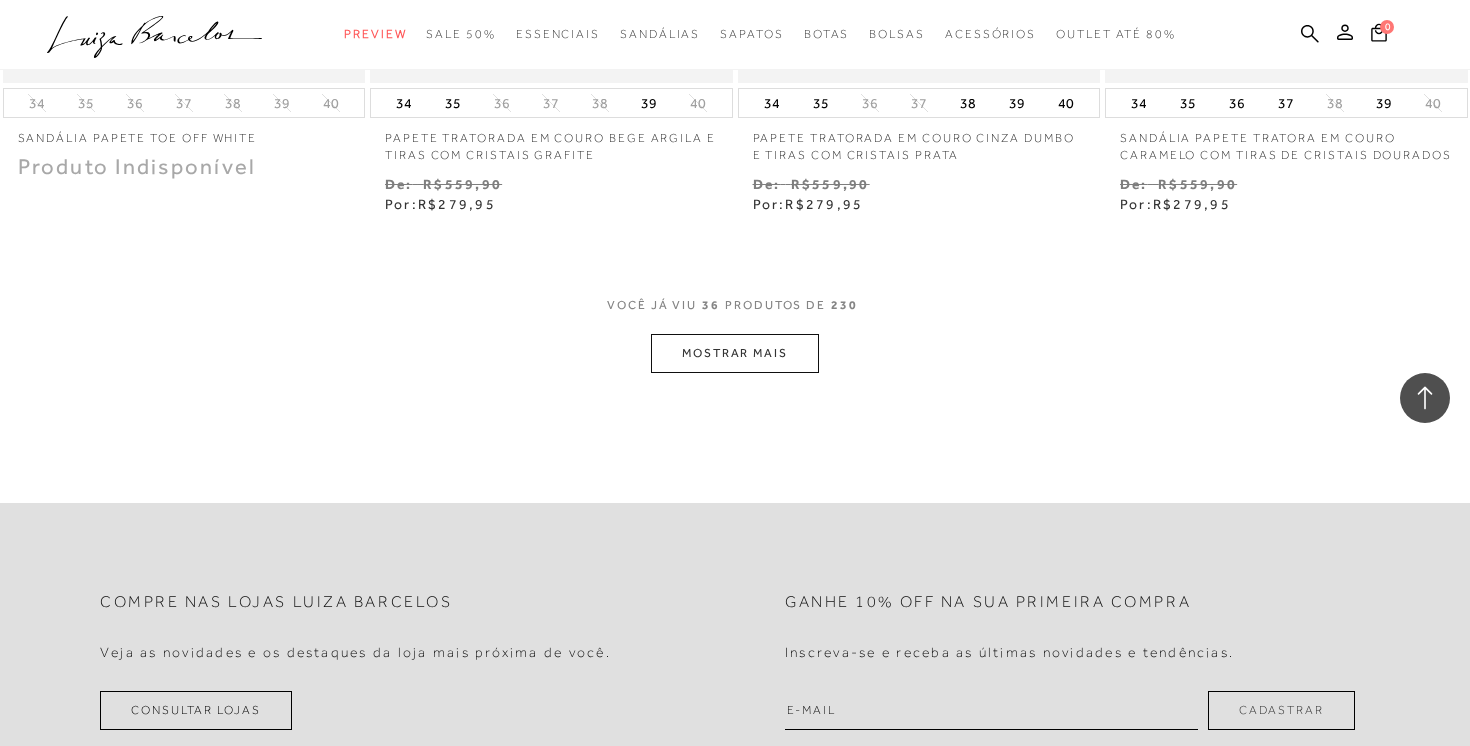 click on "MOSTRAR MAIS" at bounding box center [735, 353] 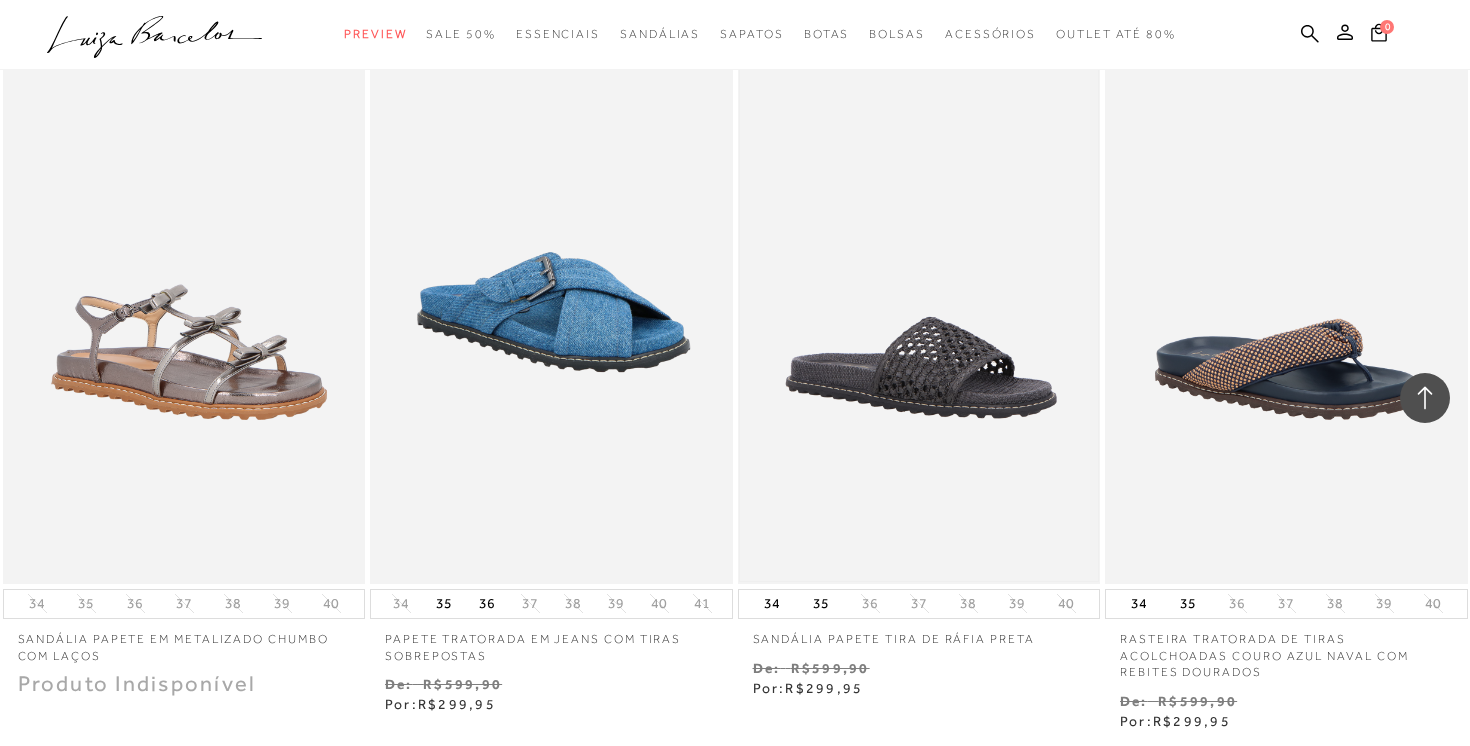 scroll, scrollTop: 7773, scrollLeft: 0, axis: vertical 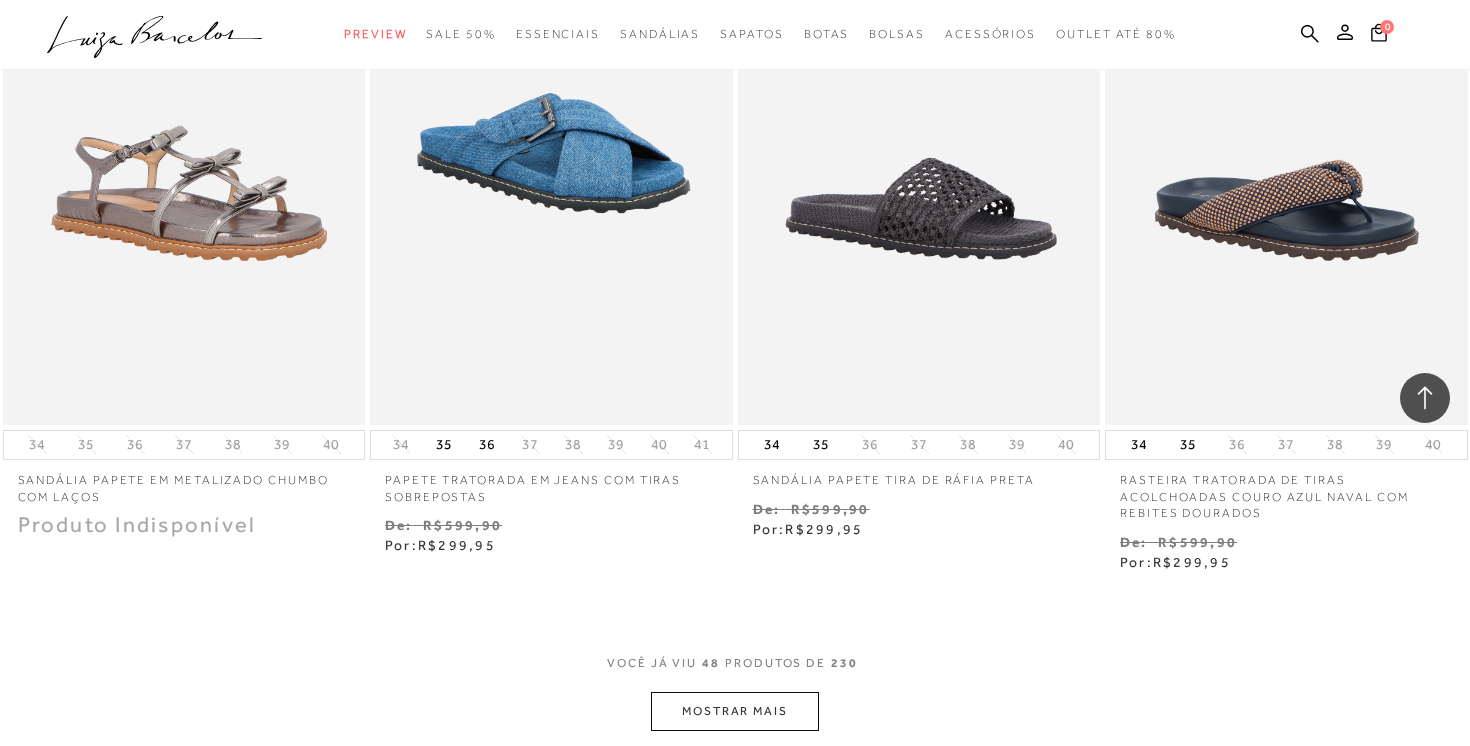 click on "Resultados da pesquisa
Mostrar Resultados para "PAPETE"
Resultados: 37 - 48 (de 230)
Opções de exibição
230
resultados encontrados para "PAPETE"
Menor Preço Padrão Estoque" at bounding box center [735, -3557] 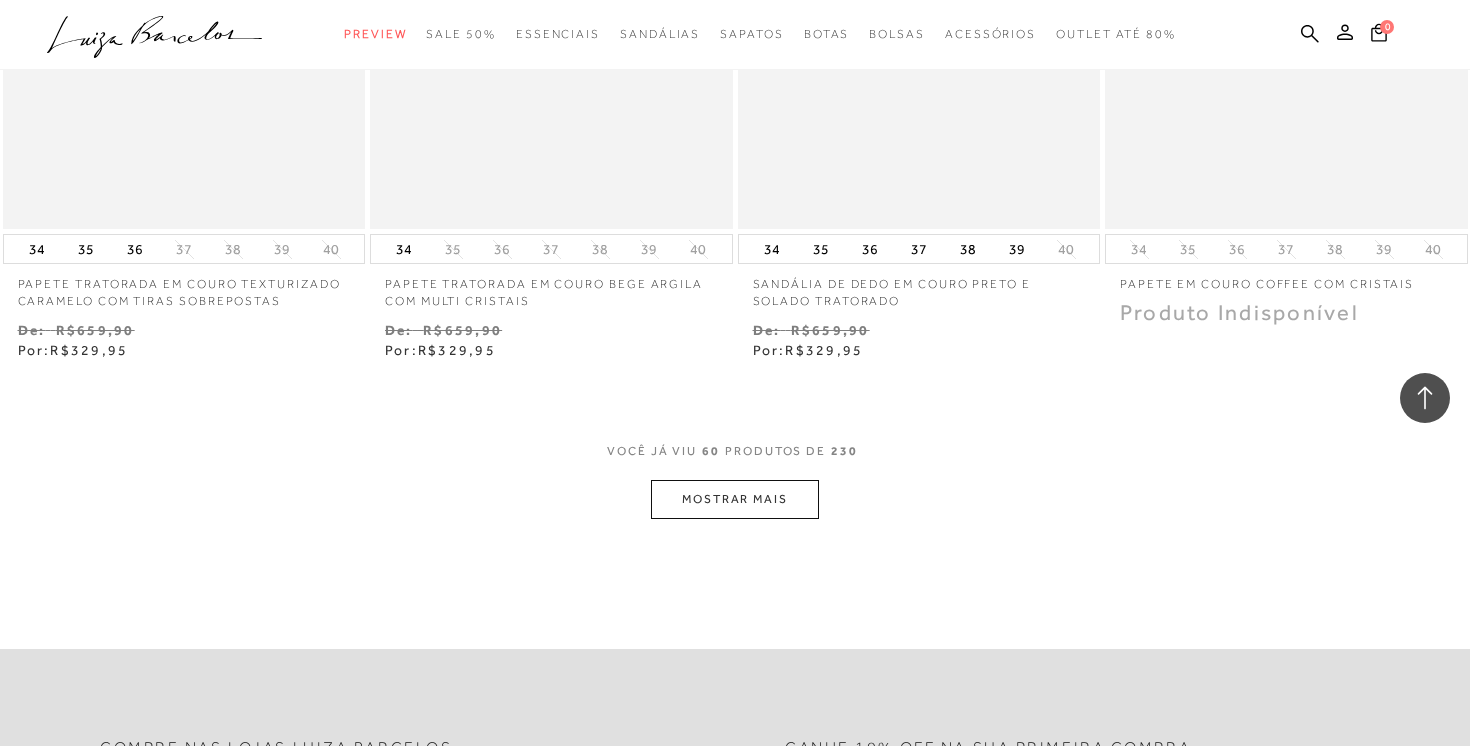 scroll, scrollTop: 10224, scrollLeft: 0, axis: vertical 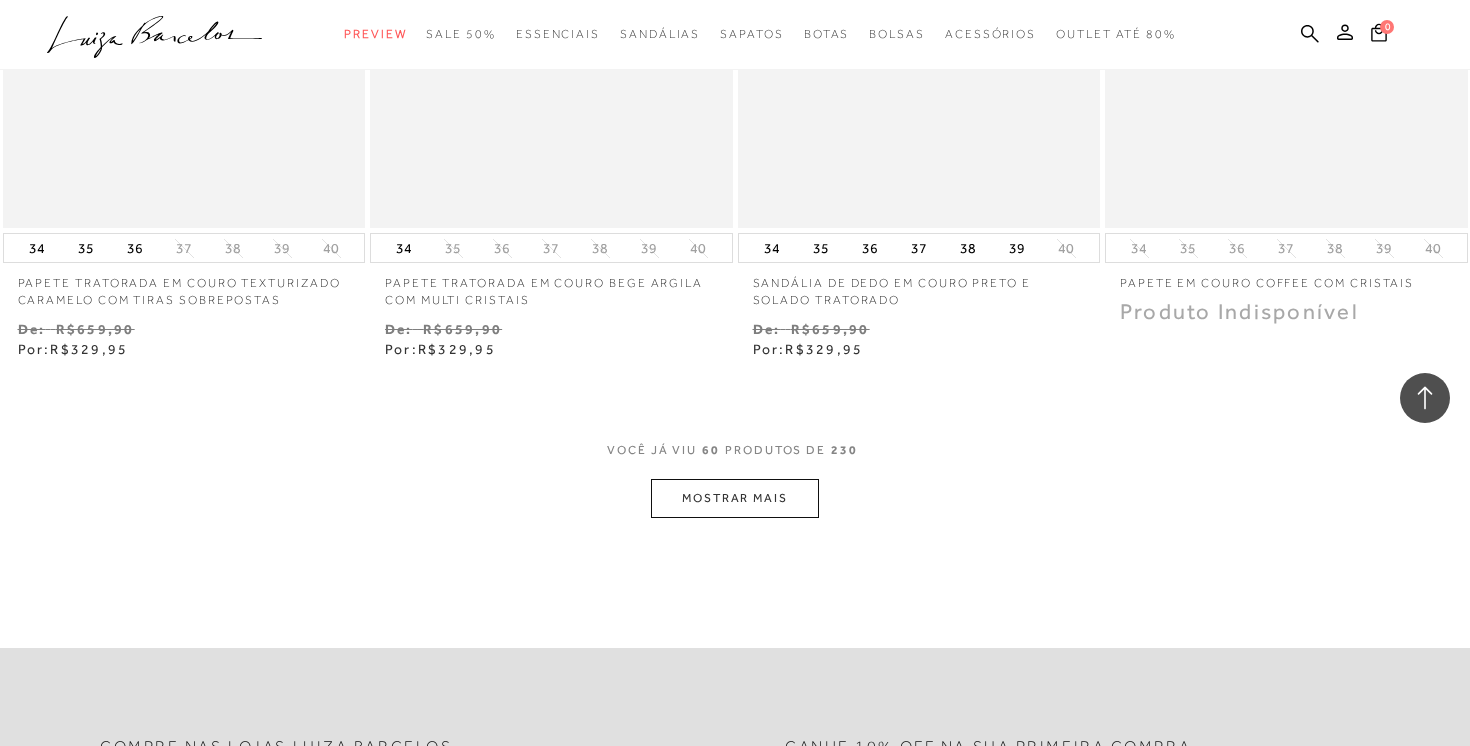 click on "MOSTRAR MAIS" at bounding box center [735, 498] 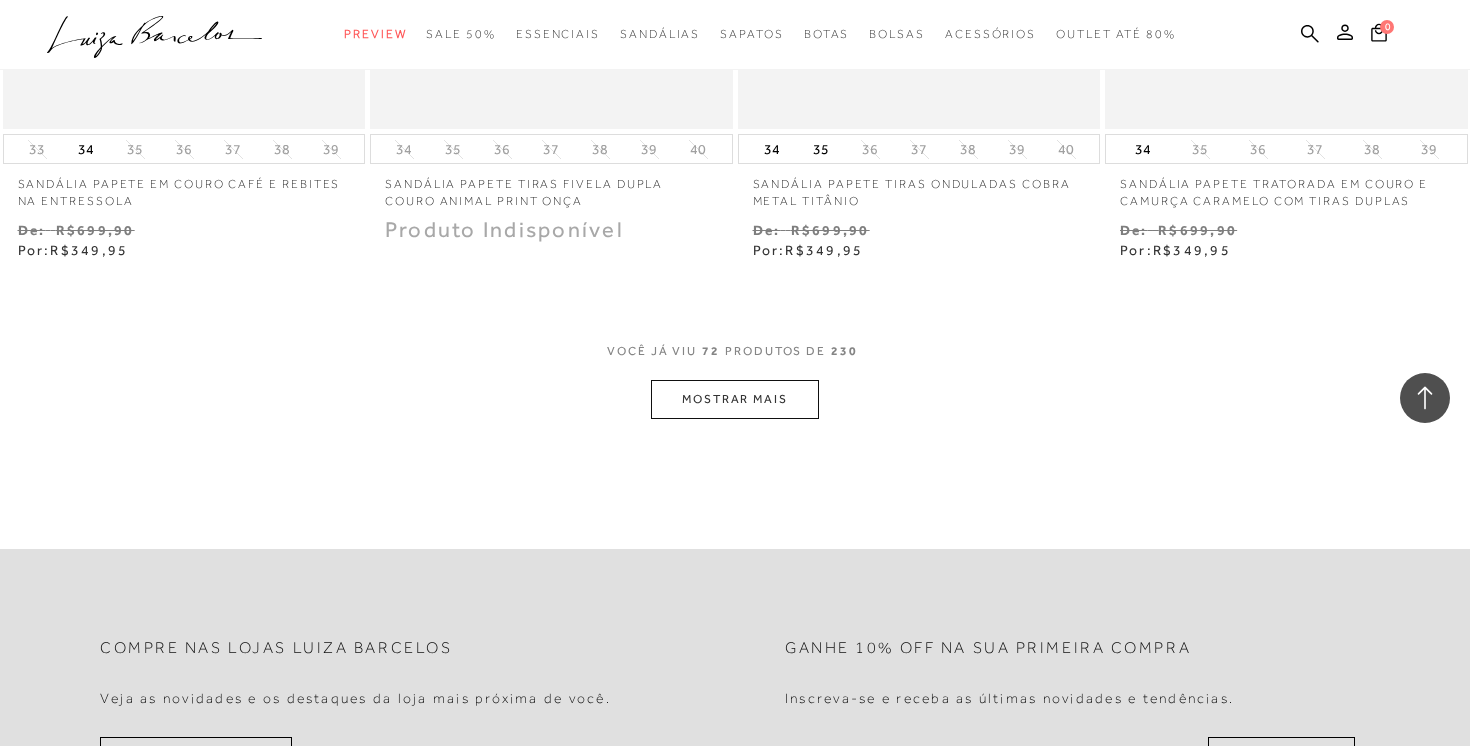 scroll, scrollTop: 12415, scrollLeft: 0, axis: vertical 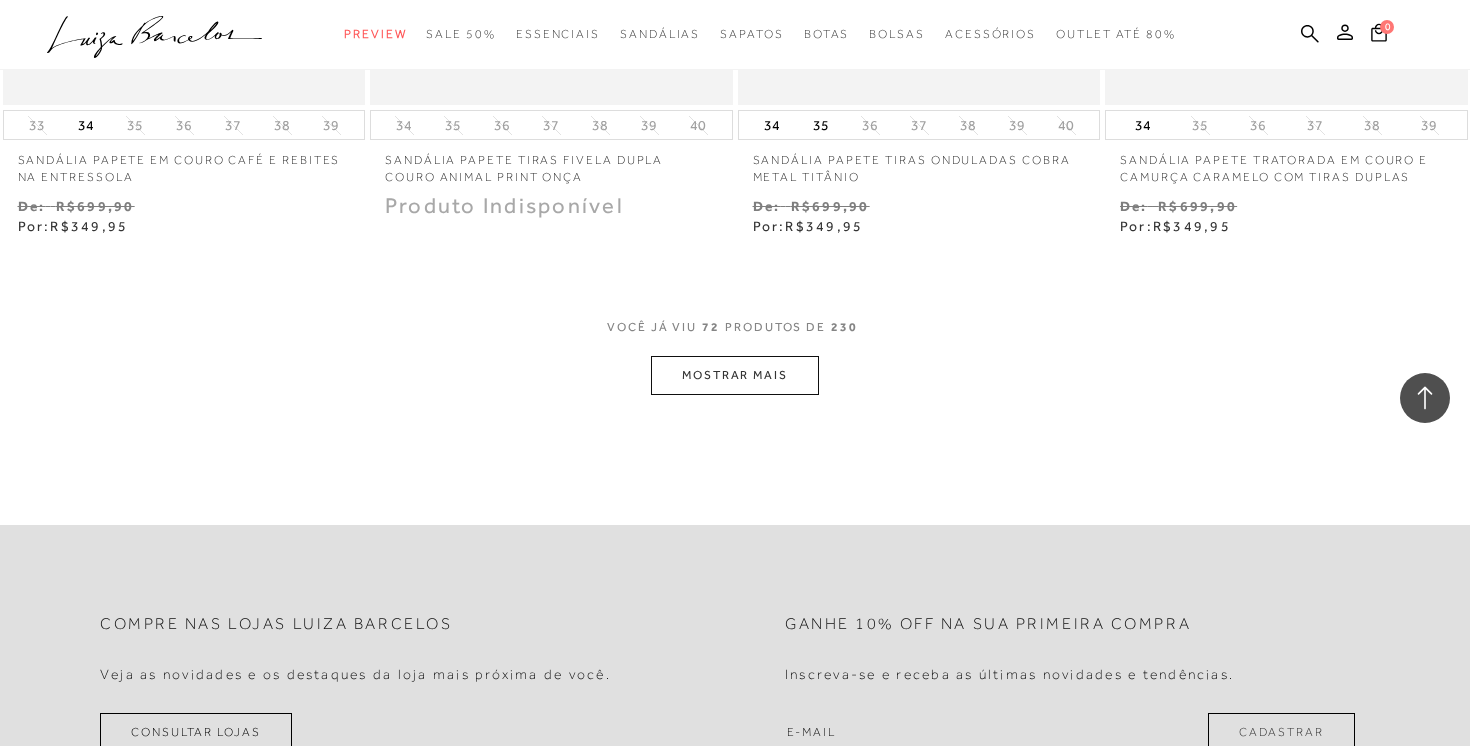 click on "Resultados da pesquisa
Mostrar Resultados para "PAPETE"
Resultados: 61 - 72 (de 230)
Opções de exibição
230
resultados encontrados para "PAPETE"
Menor Preço Padrão Estoque" at bounding box center (735, -5970) 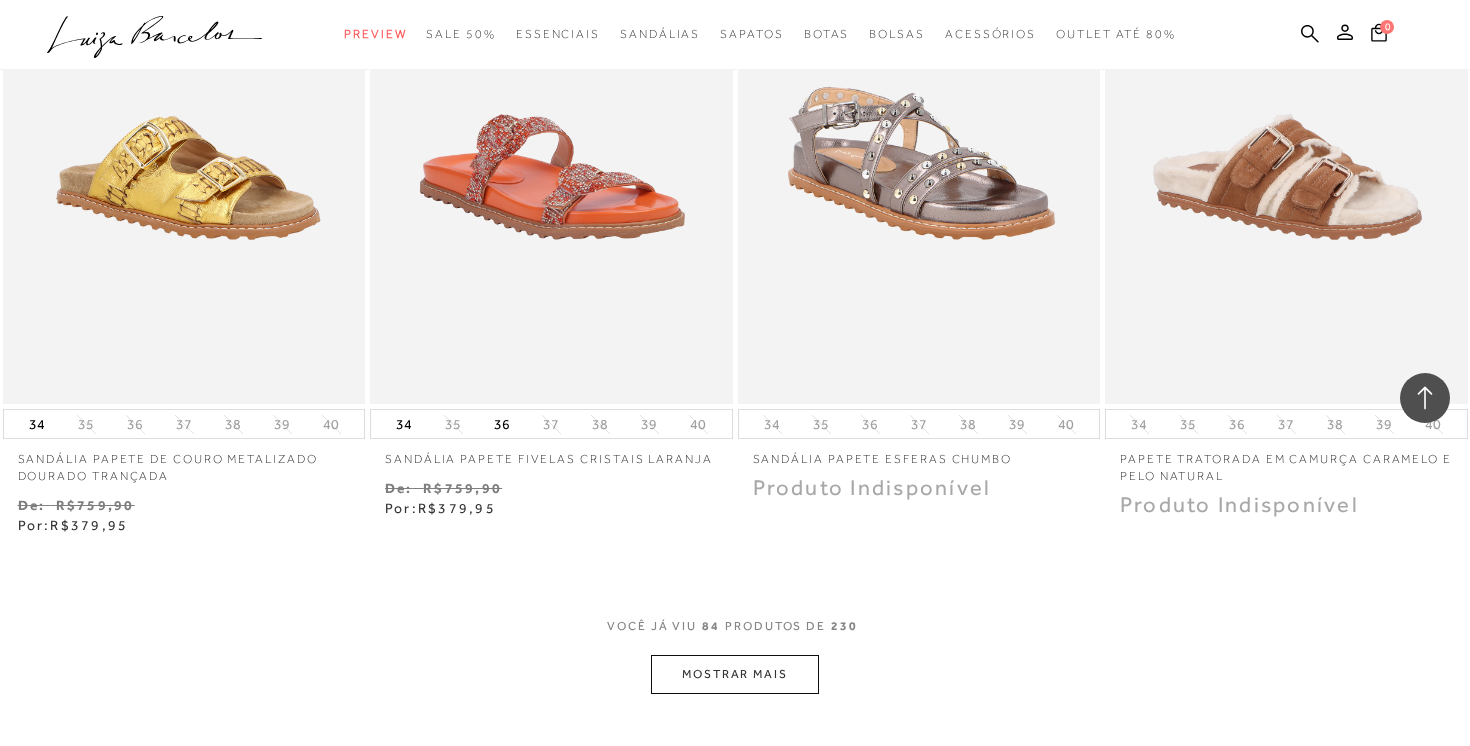 scroll, scrollTop: 14205, scrollLeft: 0, axis: vertical 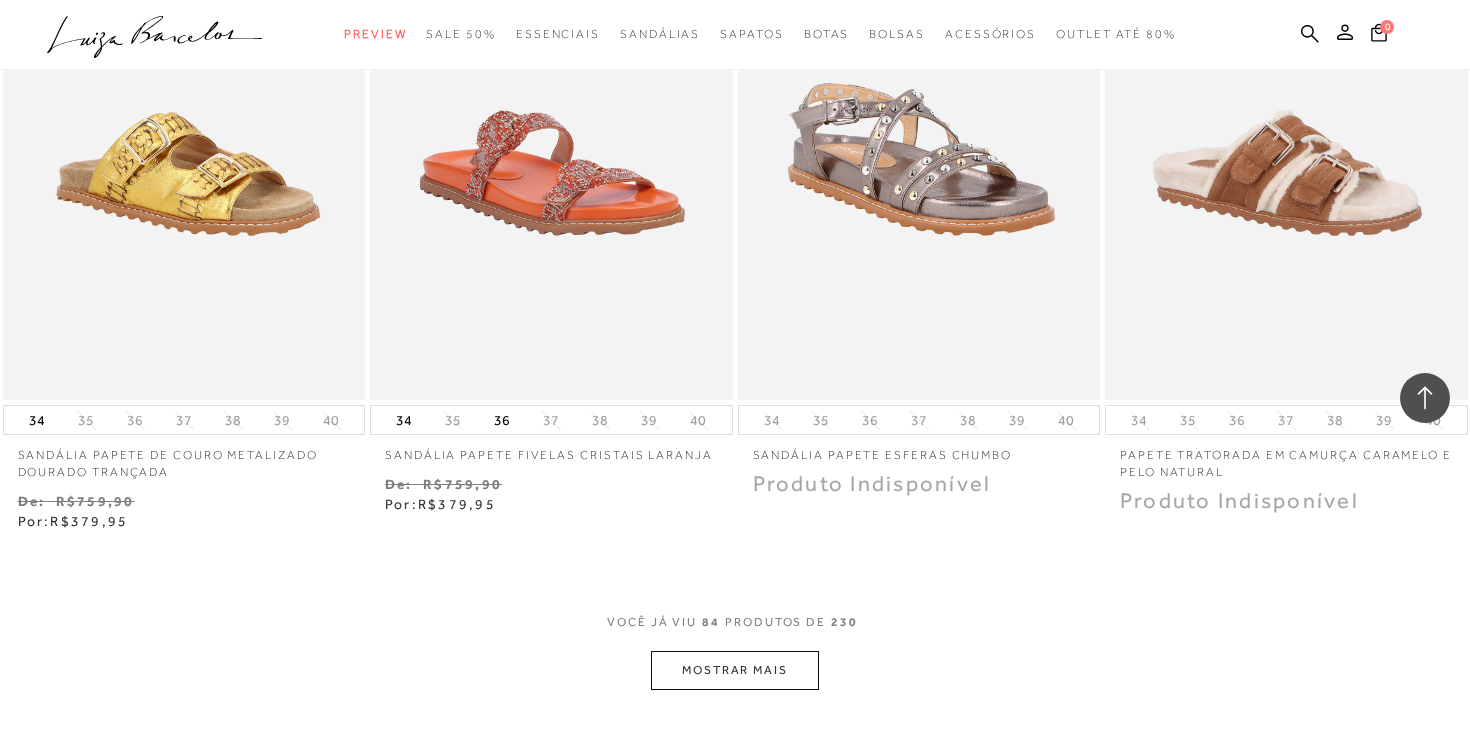 click on "MOSTRAR MAIS" at bounding box center [735, 670] 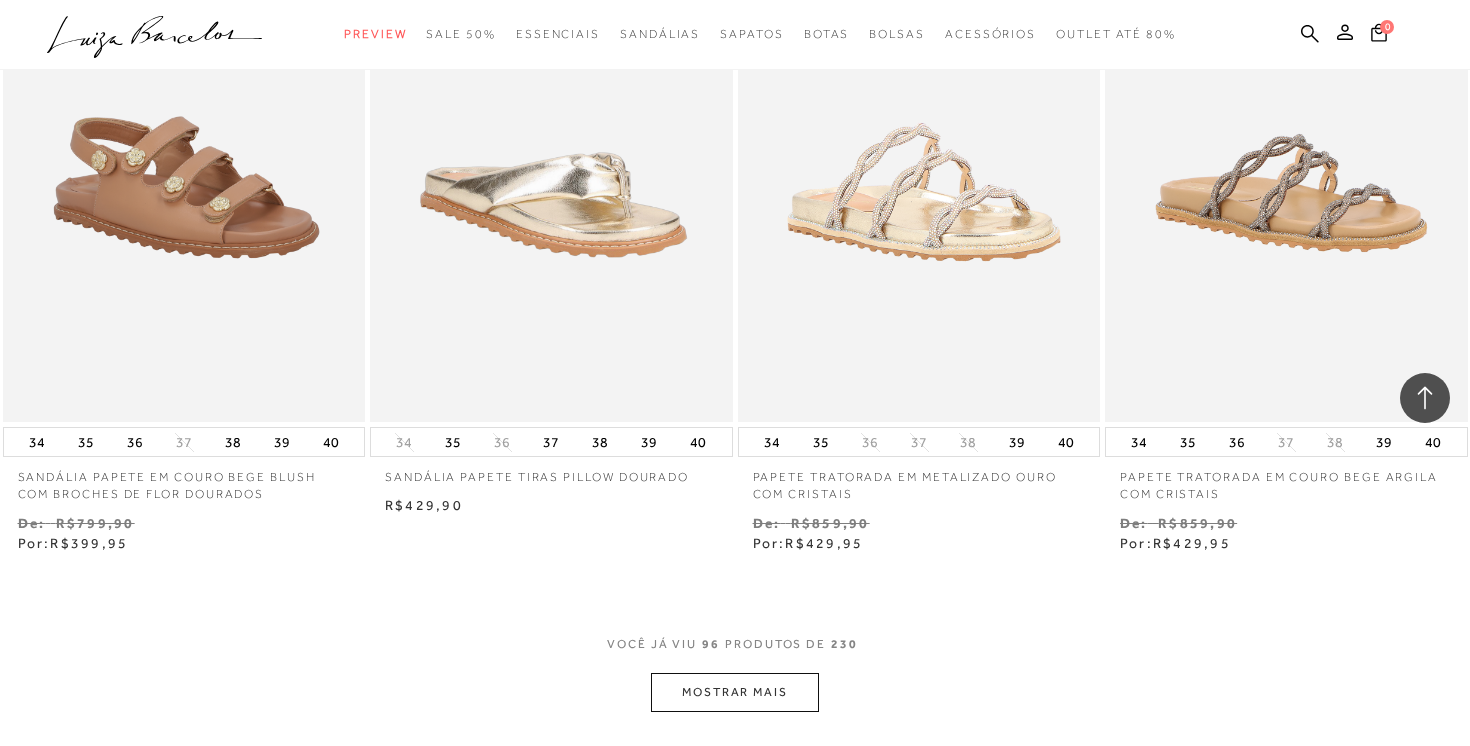 scroll, scrollTop: 16254, scrollLeft: 0, axis: vertical 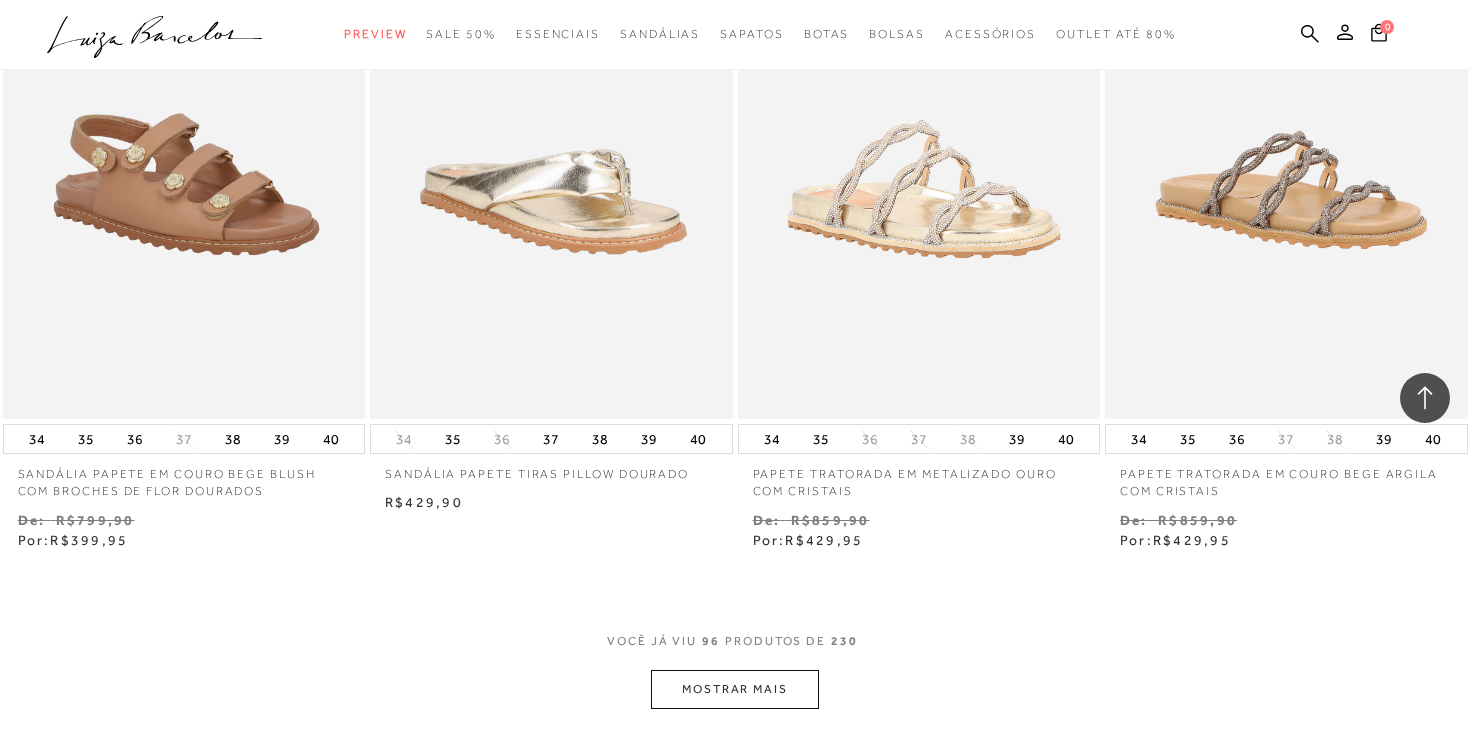 click on "MOSTRAR MAIS" at bounding box center (735, 689) 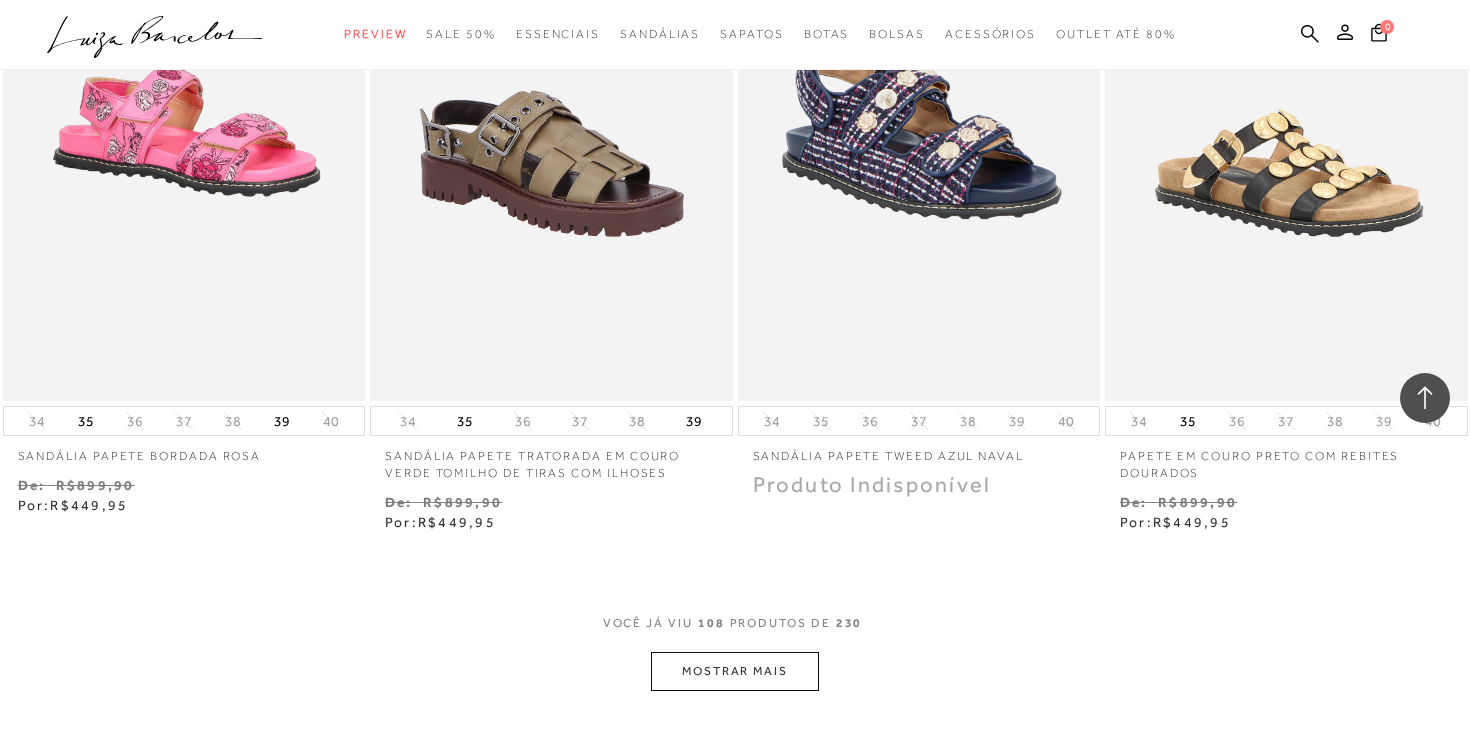scroll, scrollTop: 18361, scrollLeft: 0, axis: vertical 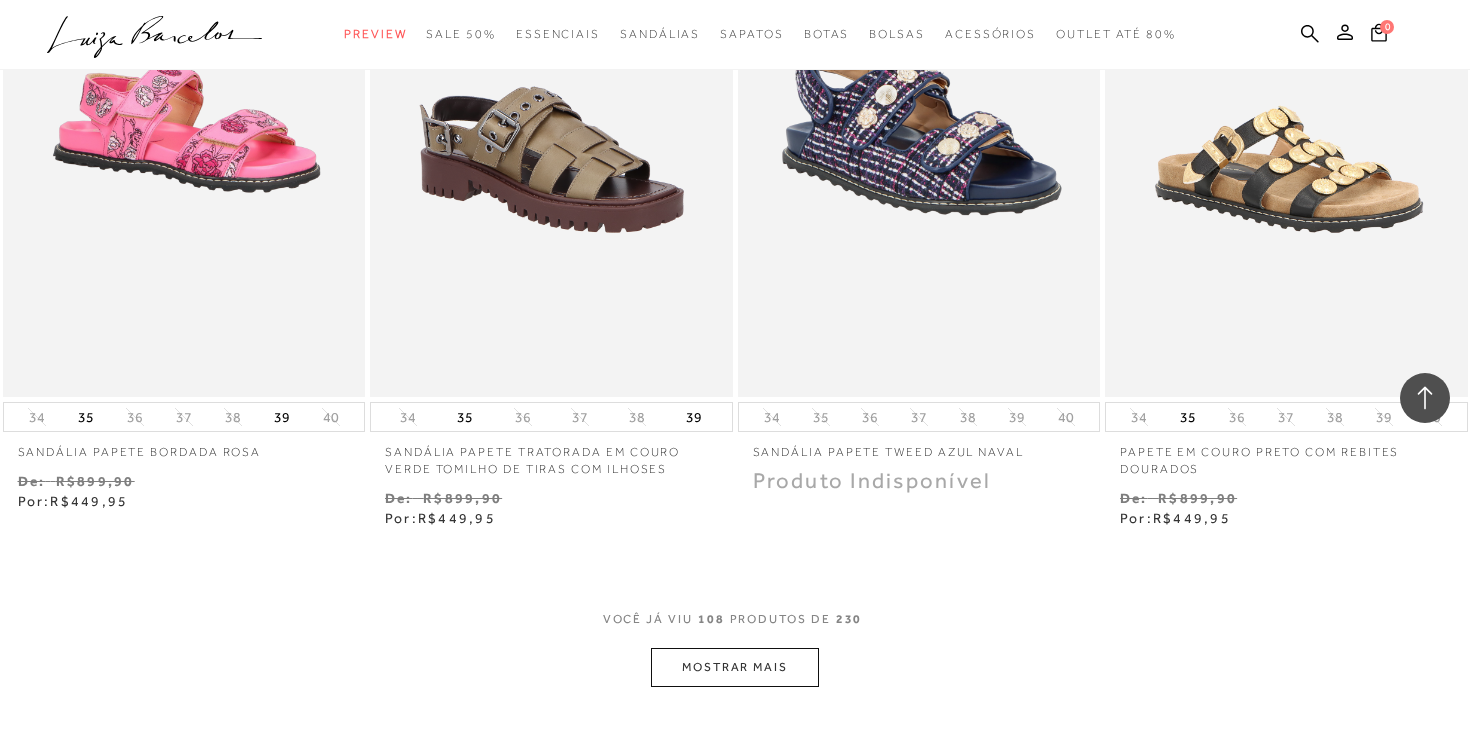 click on "MOSTRAR MAIS" at bounding box center [735, 667] 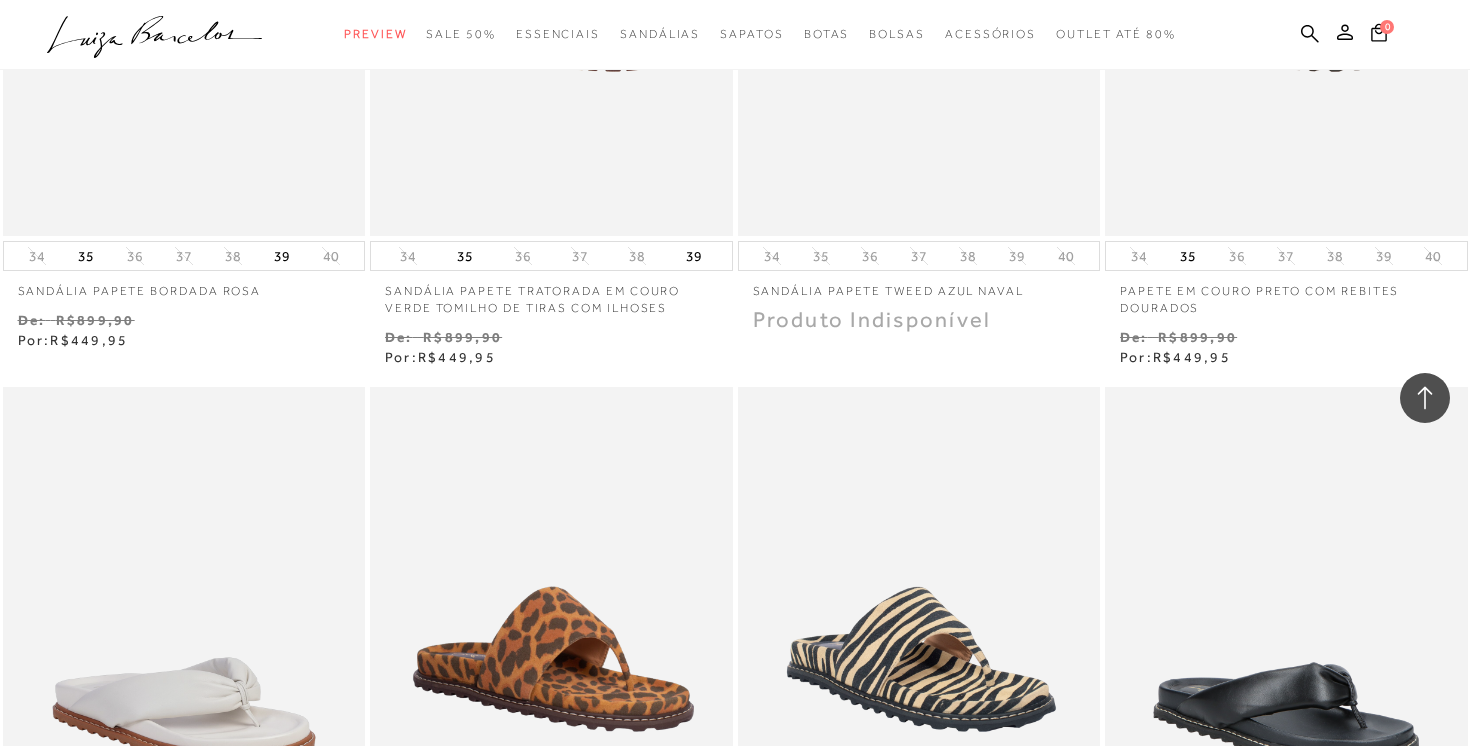 scroll, scrollTop: 18716, scrollLeft: 0, axis: vertical 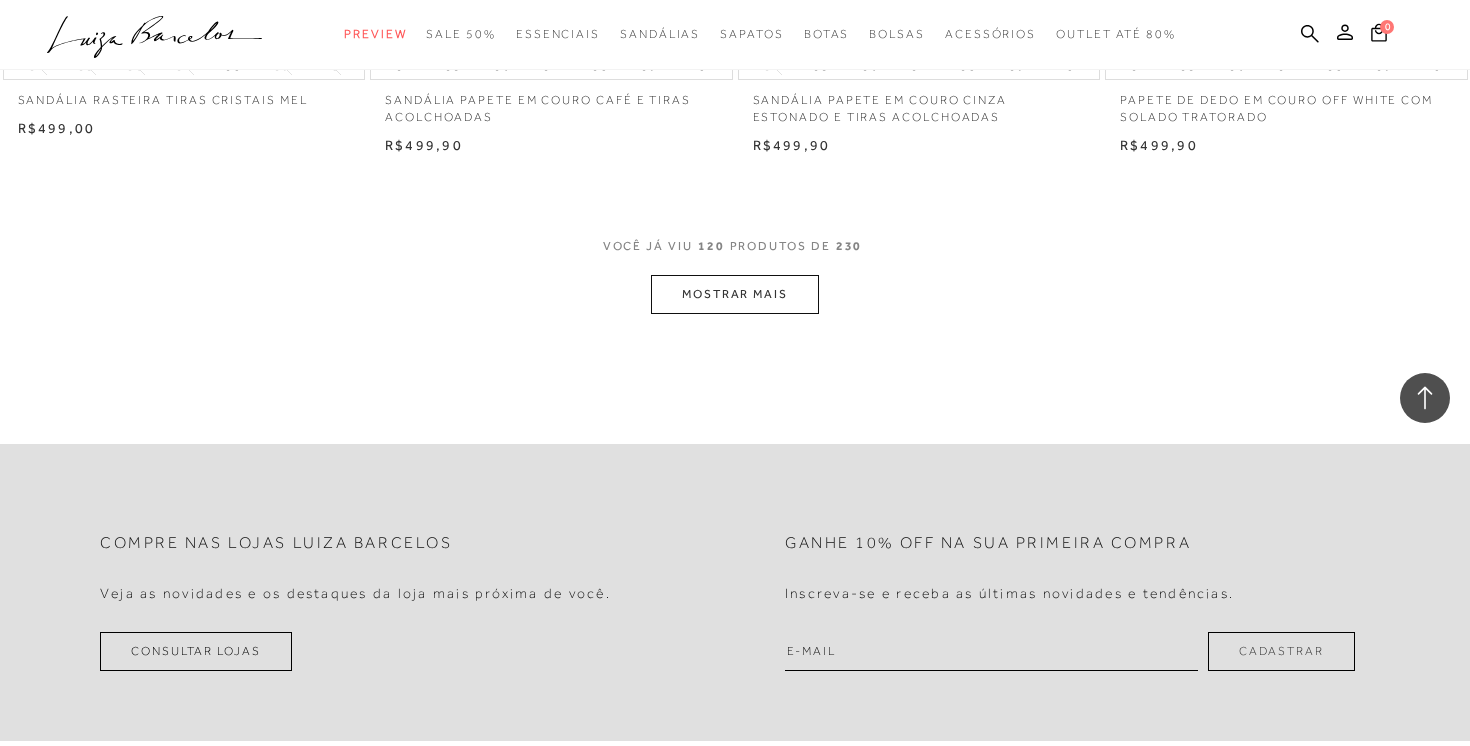 click on "MOSTRAR MAIS" at bounding box center [735, 294] 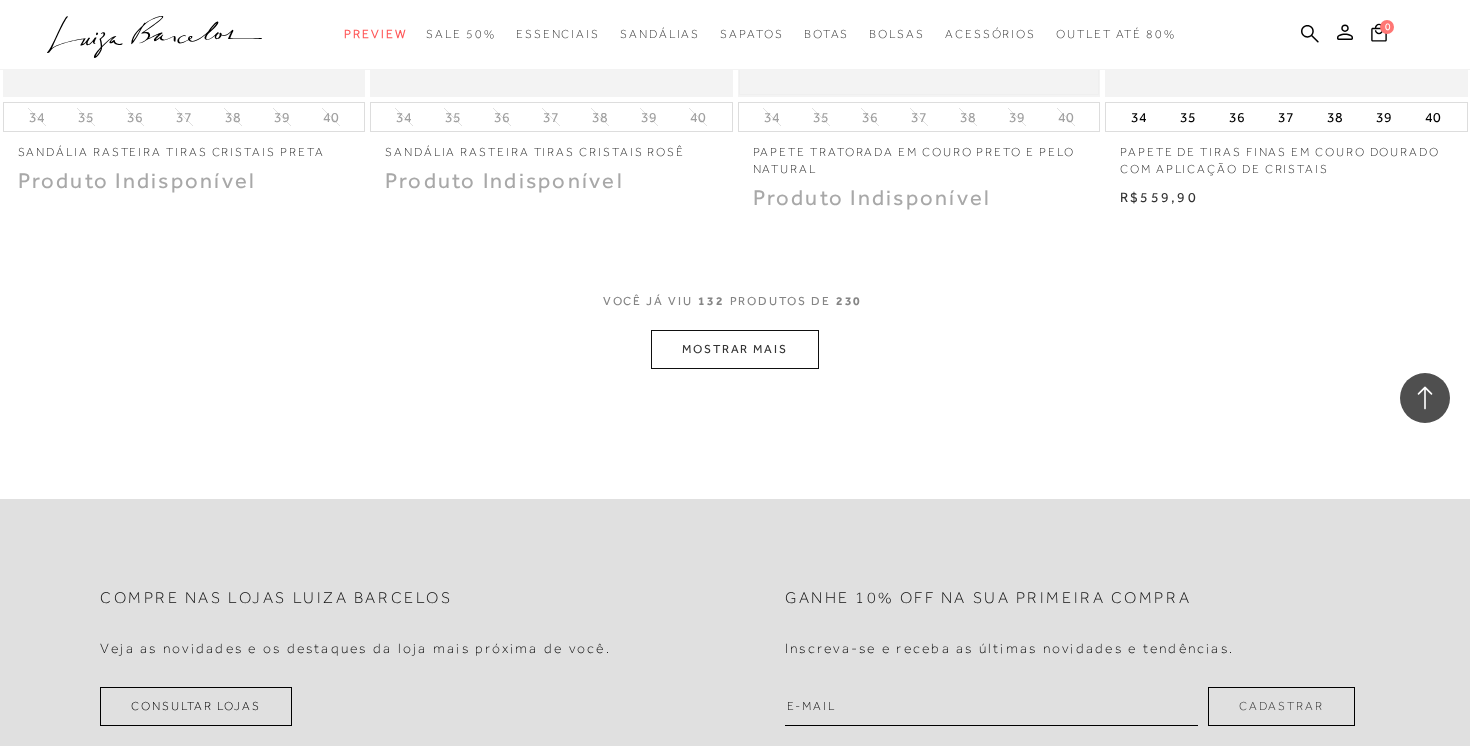 scroll, scrollTop: 22761, scrollLeft: 0, axis: vertical 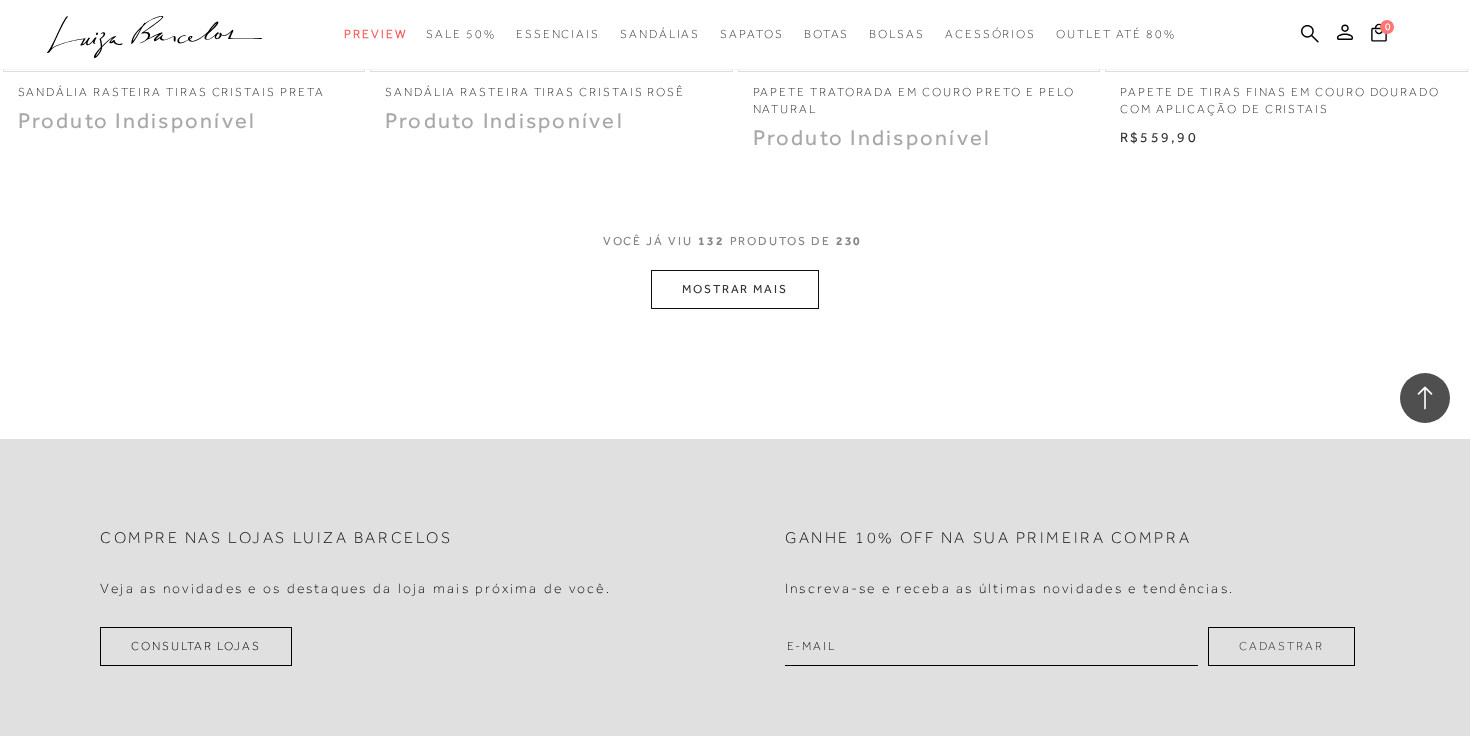 click on "Resultados da pesquisa
Mostrar Resultados para "PAPETE"
Resultados: 121 - 132 (de 230)
Opções de exibição
230
resultados encontrados para "PAPETE"
Menor Preço Padrão 1 70%" at bounding box center [735, -11186] 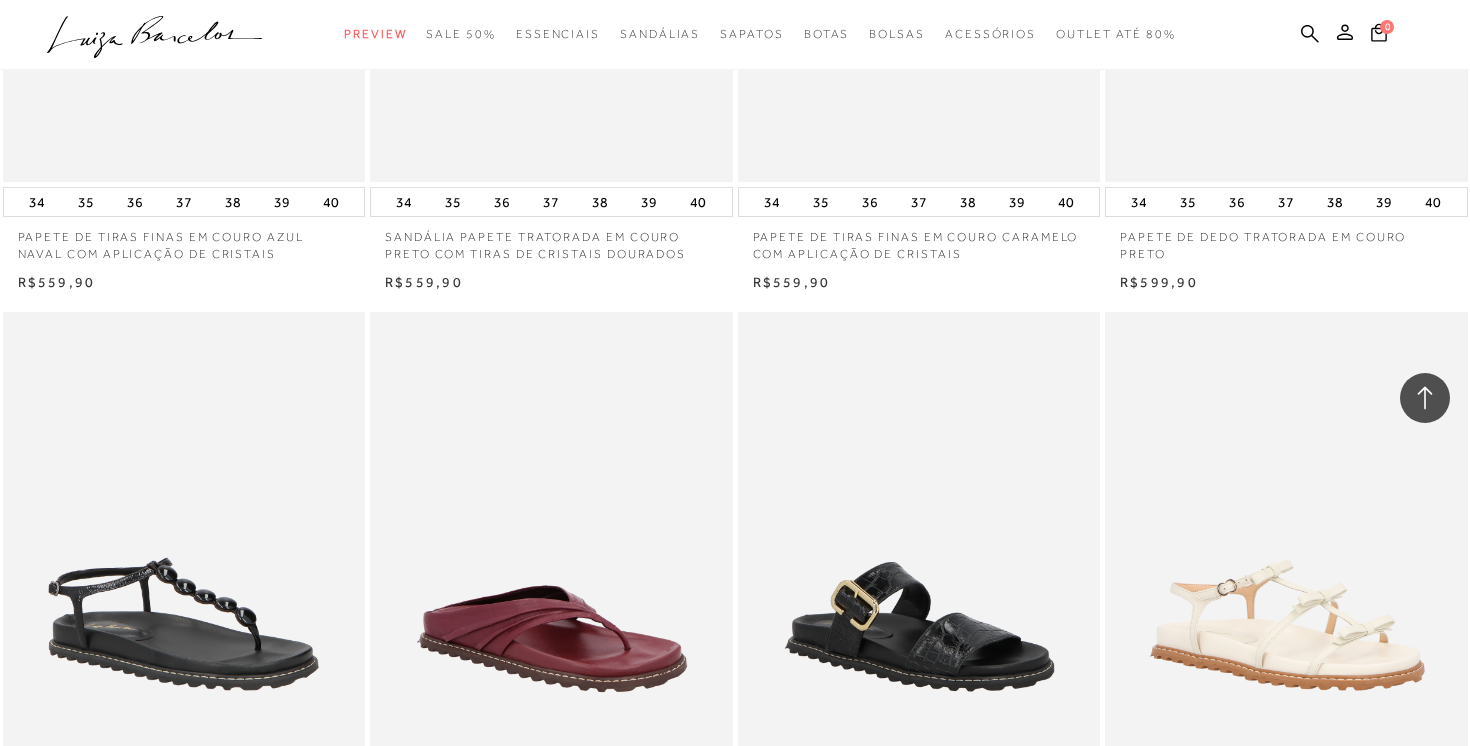 scroll, scrollTop: 23294, scrollLeft: 0, axis: vertical 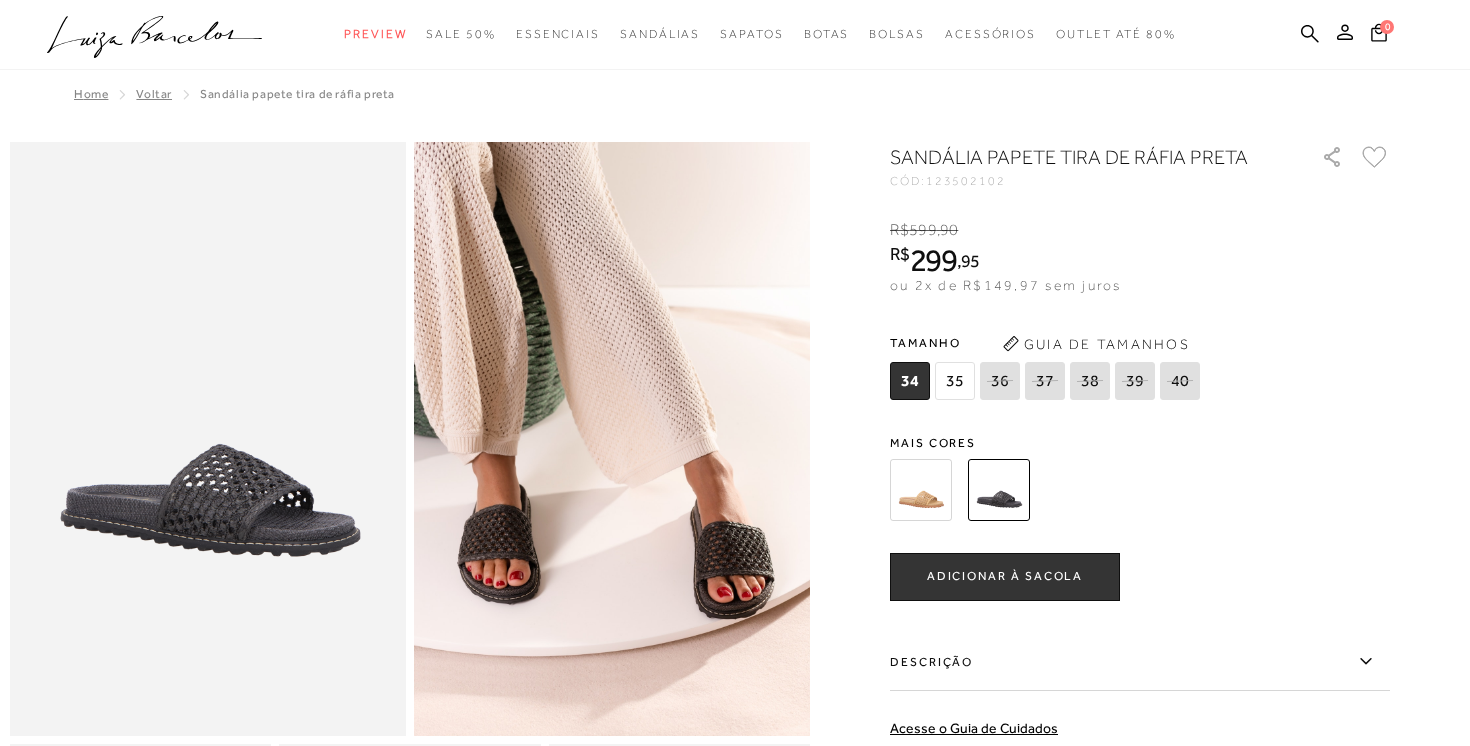 click at bounding box center [921, 490] 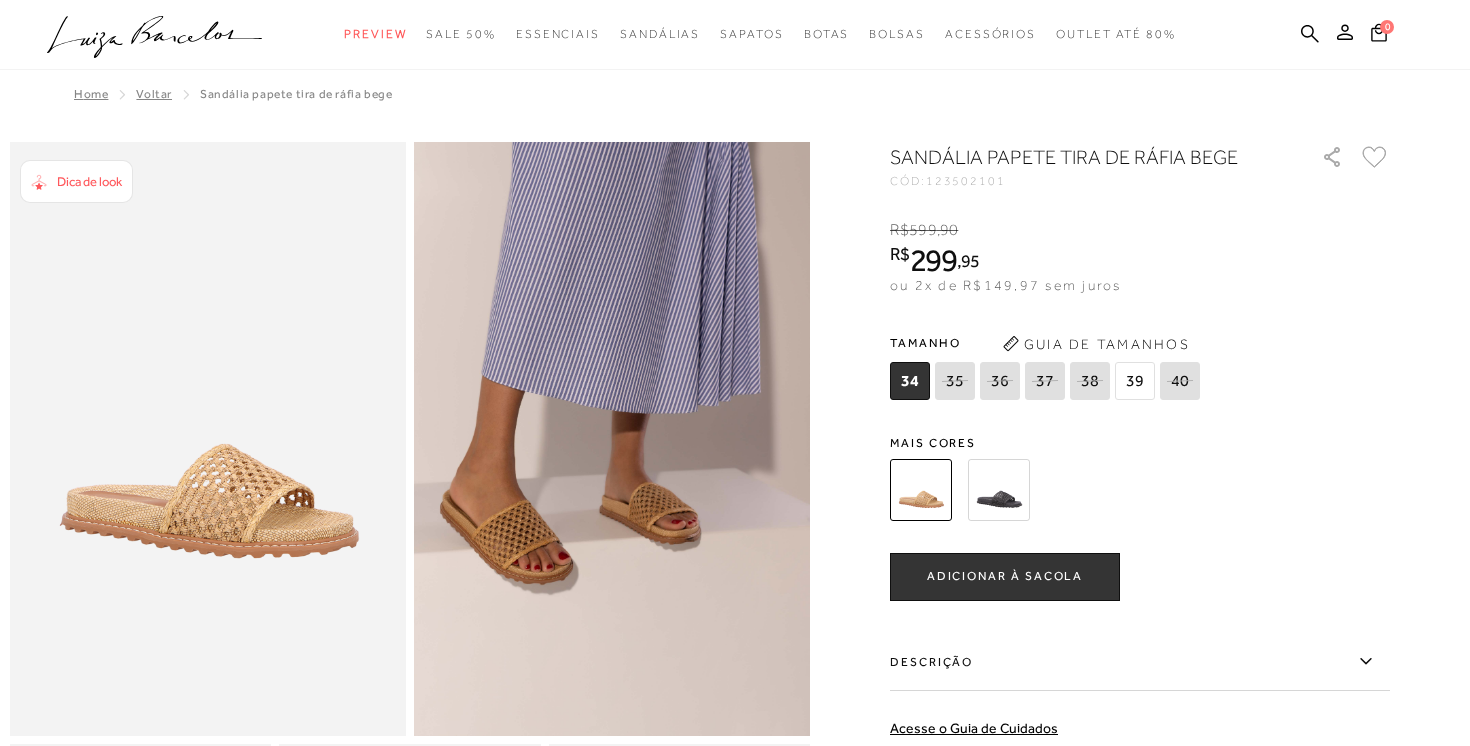 click at bounding box center (612, 439) 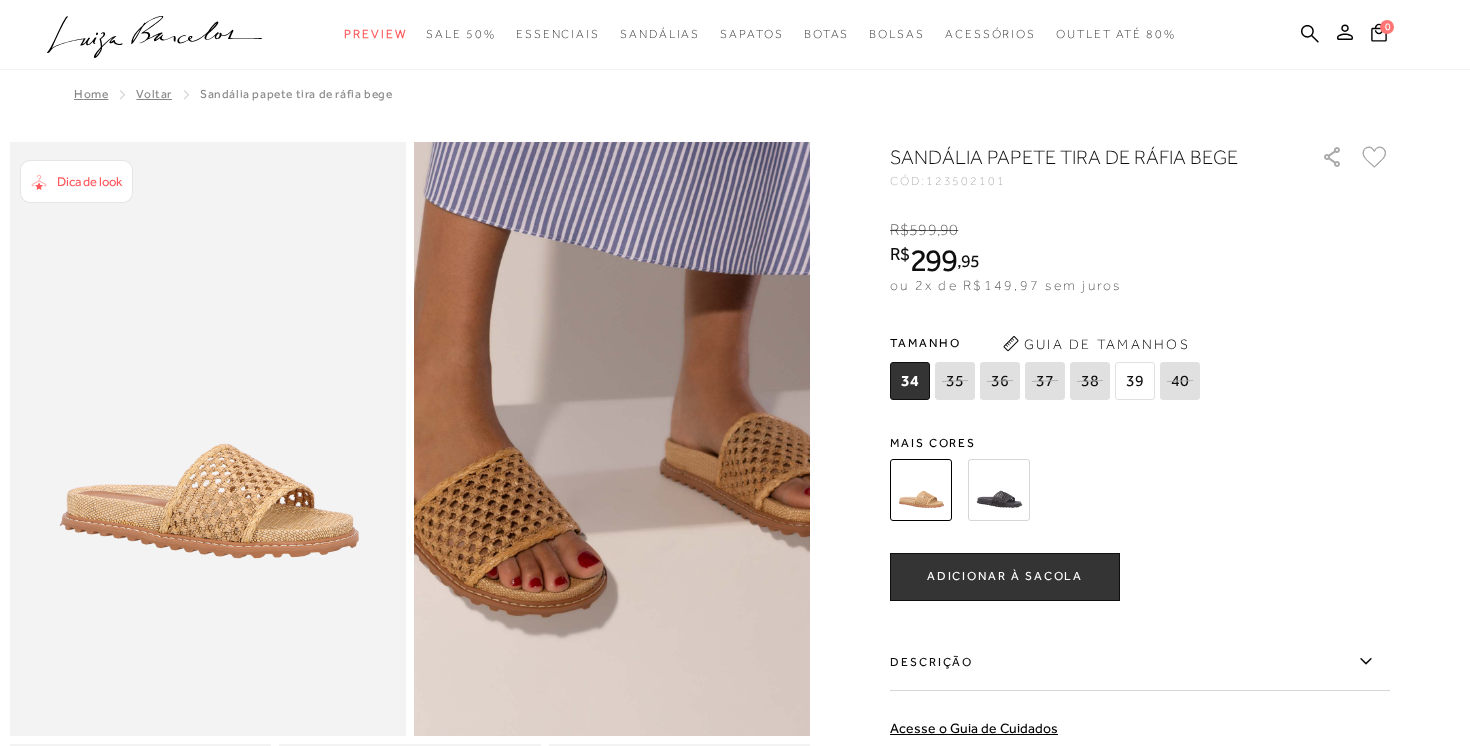 click at bounding box center (685, 326) 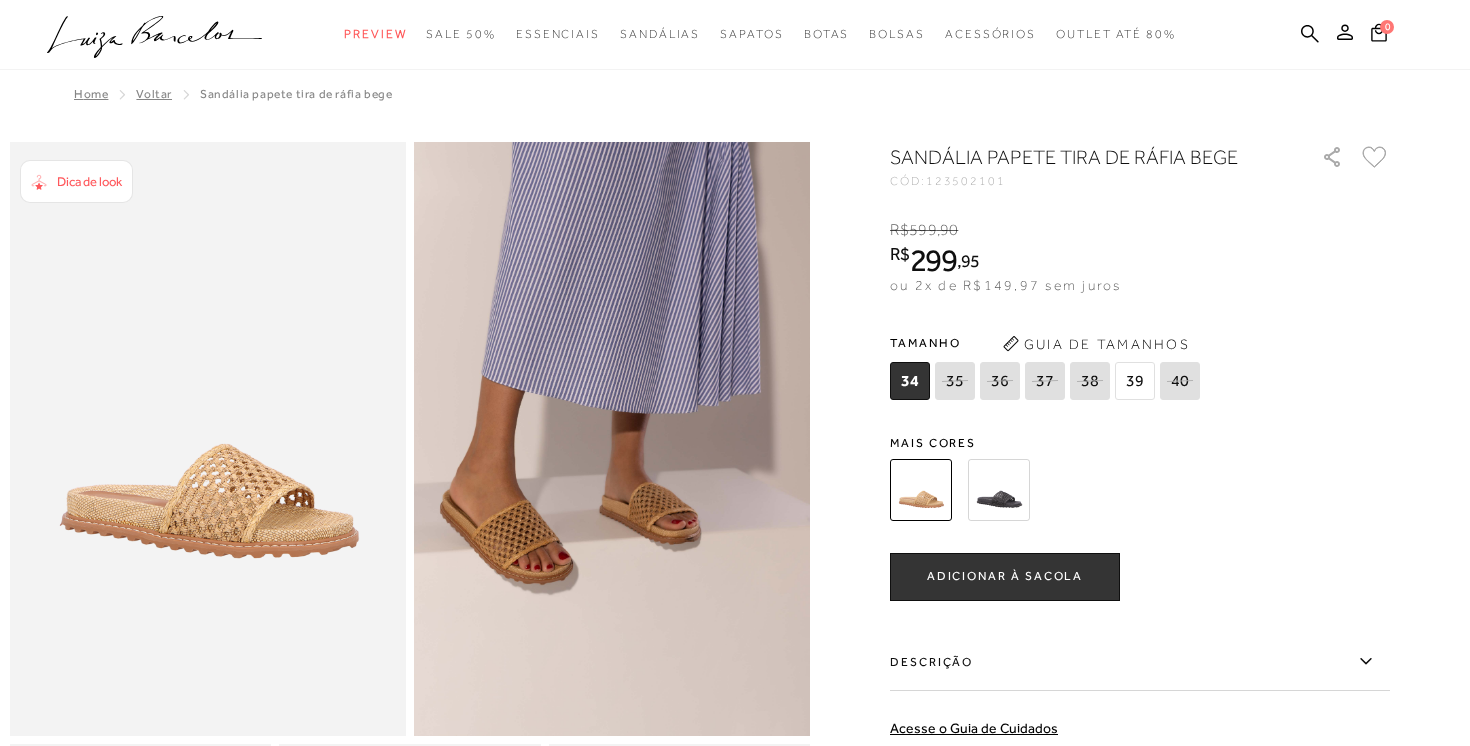 click at bounding box center [999, 490] 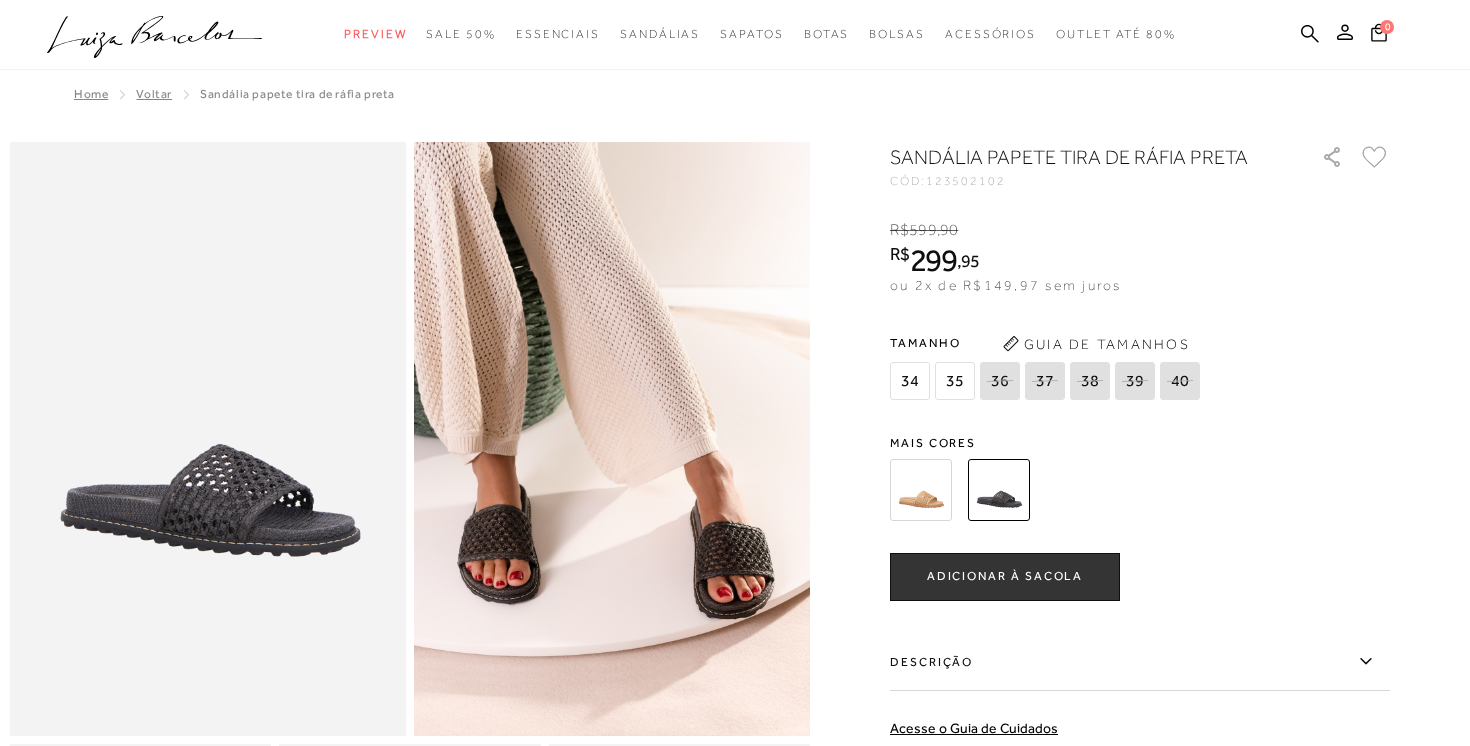 click at bounding box center (612, 439) 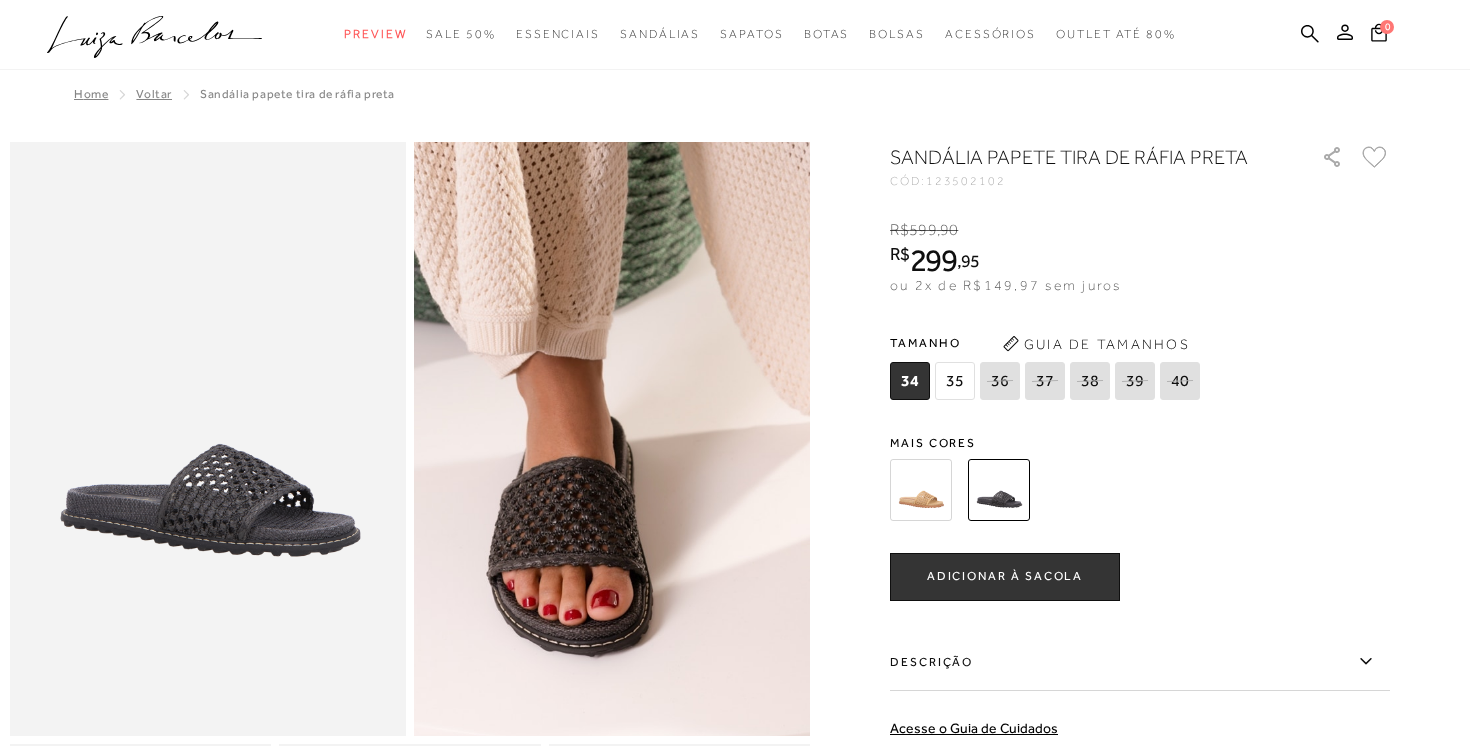 click at bounding box center [796, 326] 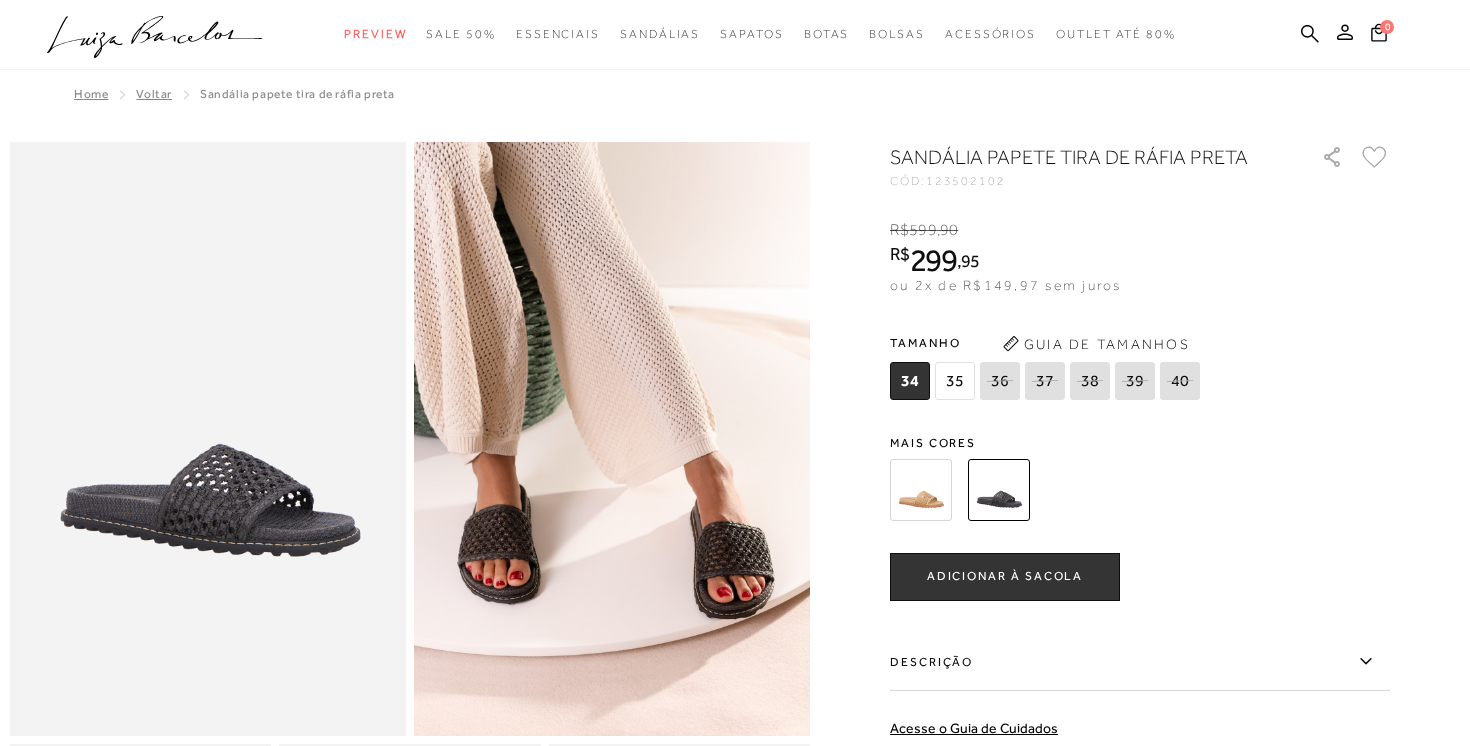 click at bounding box center [208, 439] 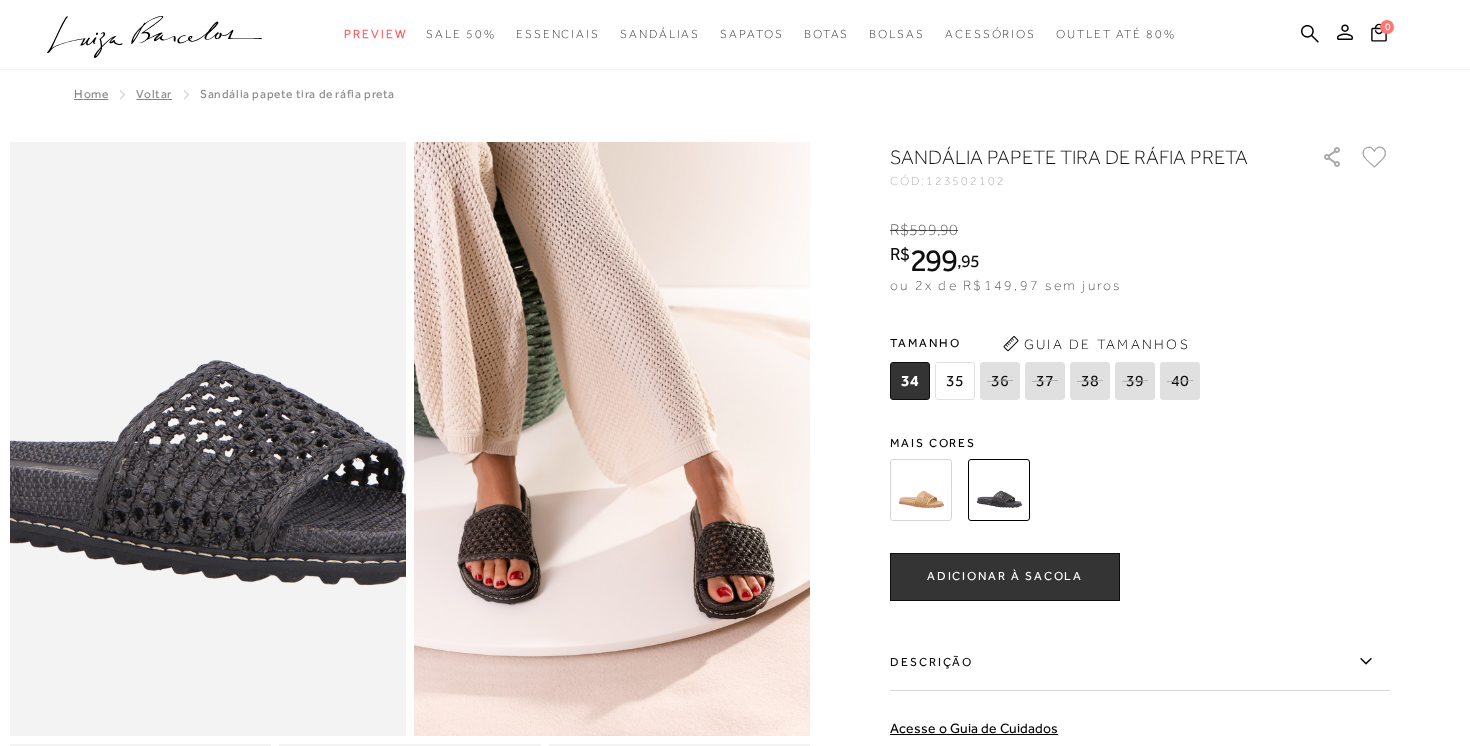click at bounding box center (193, 350) 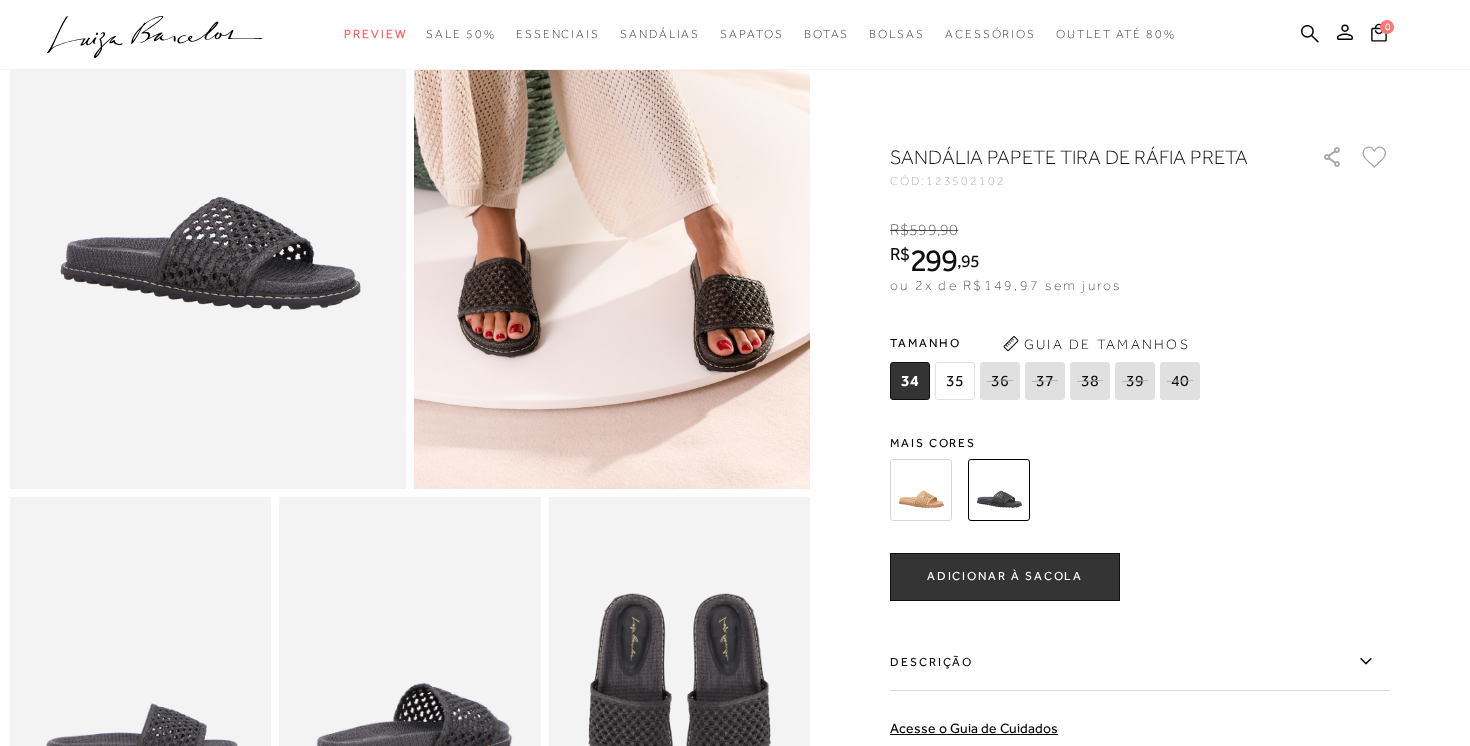 scroll, scrollTop: 125, scrollLeft: 0, axis: vertical 